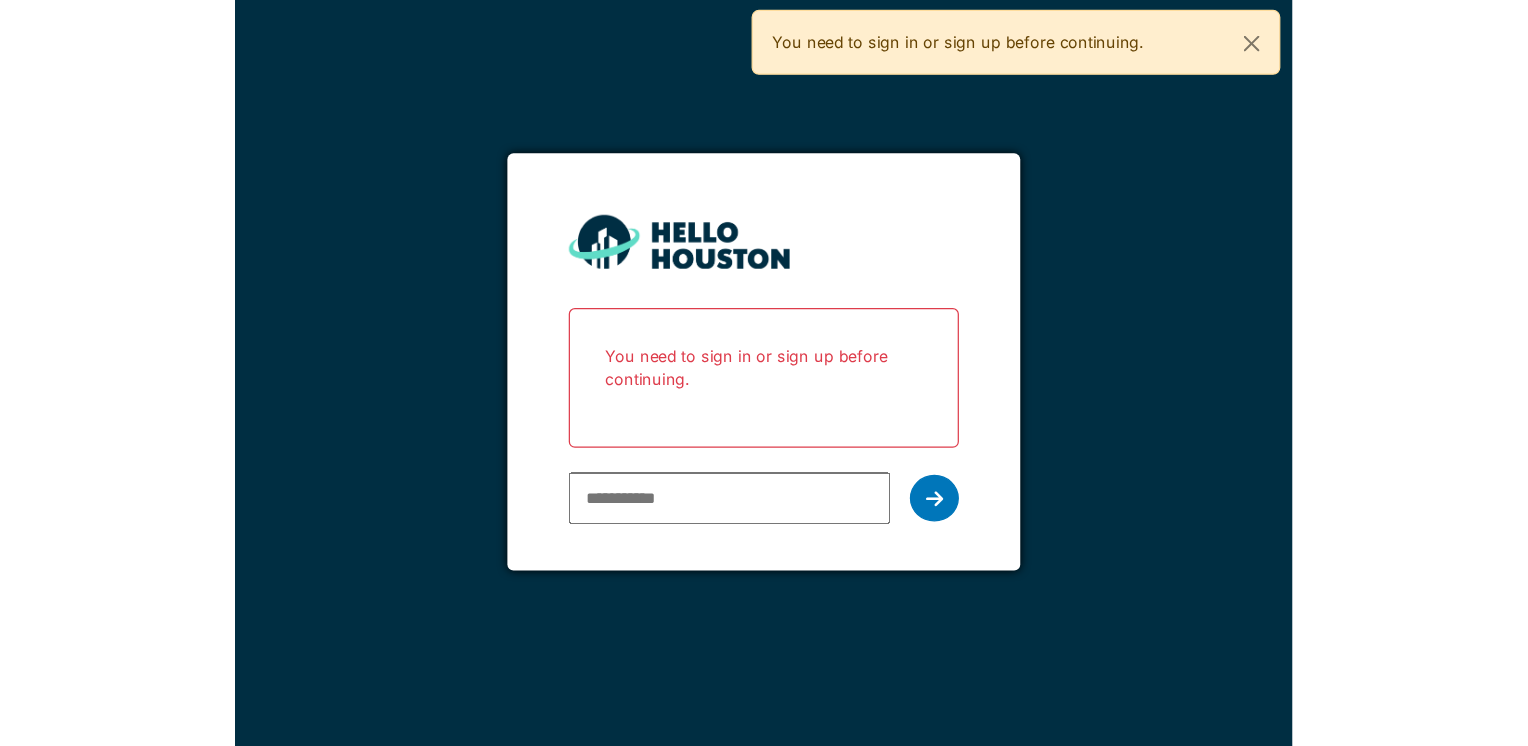 scroll, scrollTop: 0, scrollLeft: 0, axis: both 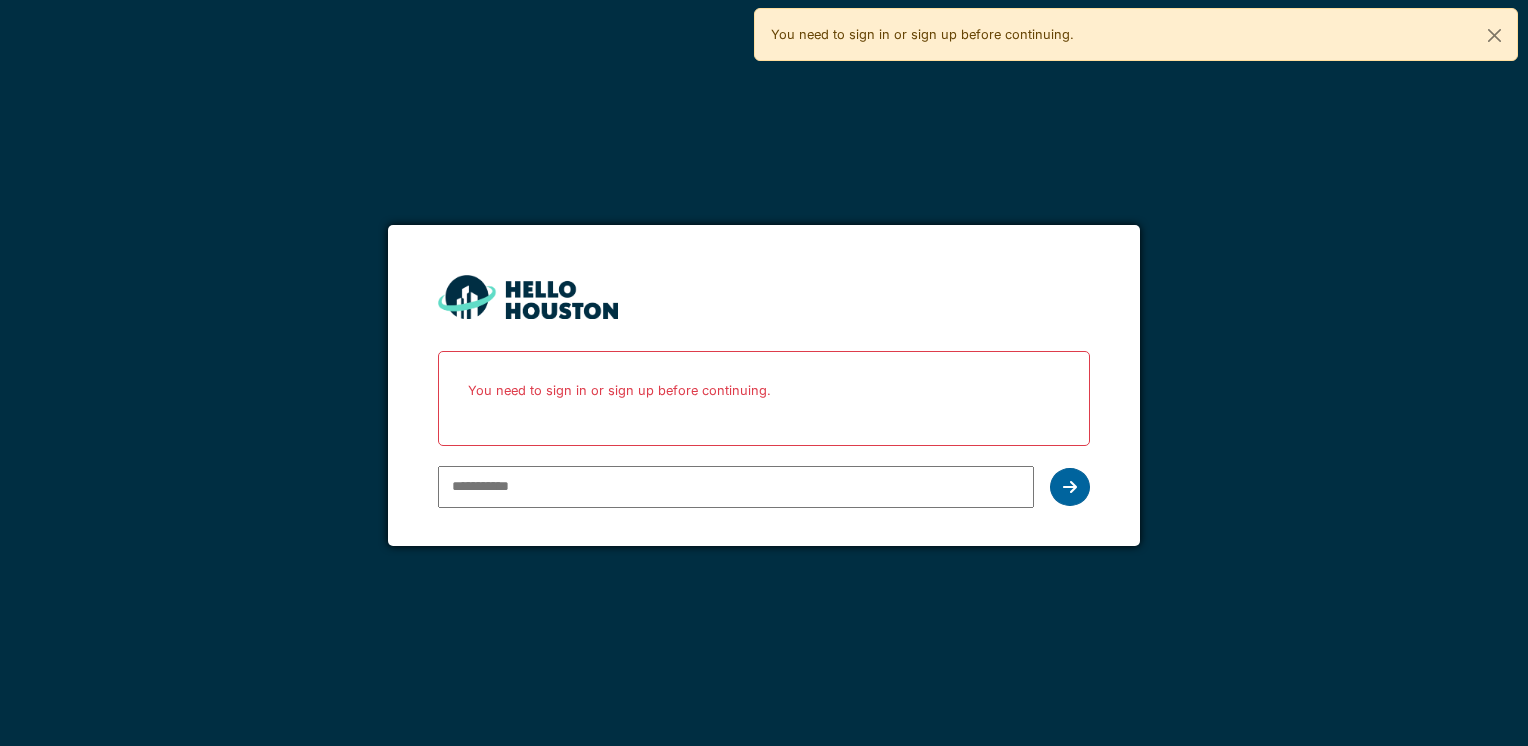 type on "**********" 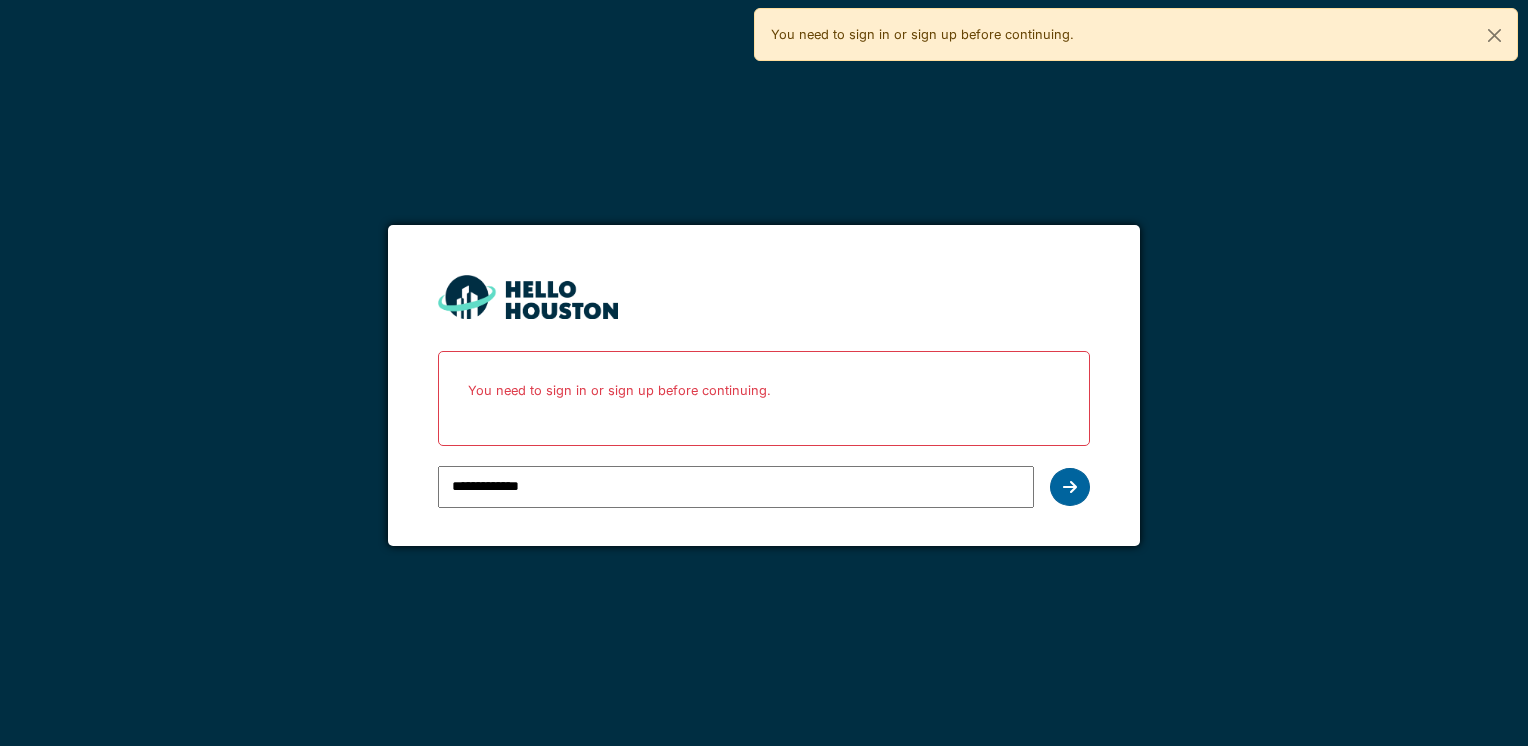 click at bounding box center (1070, 487) 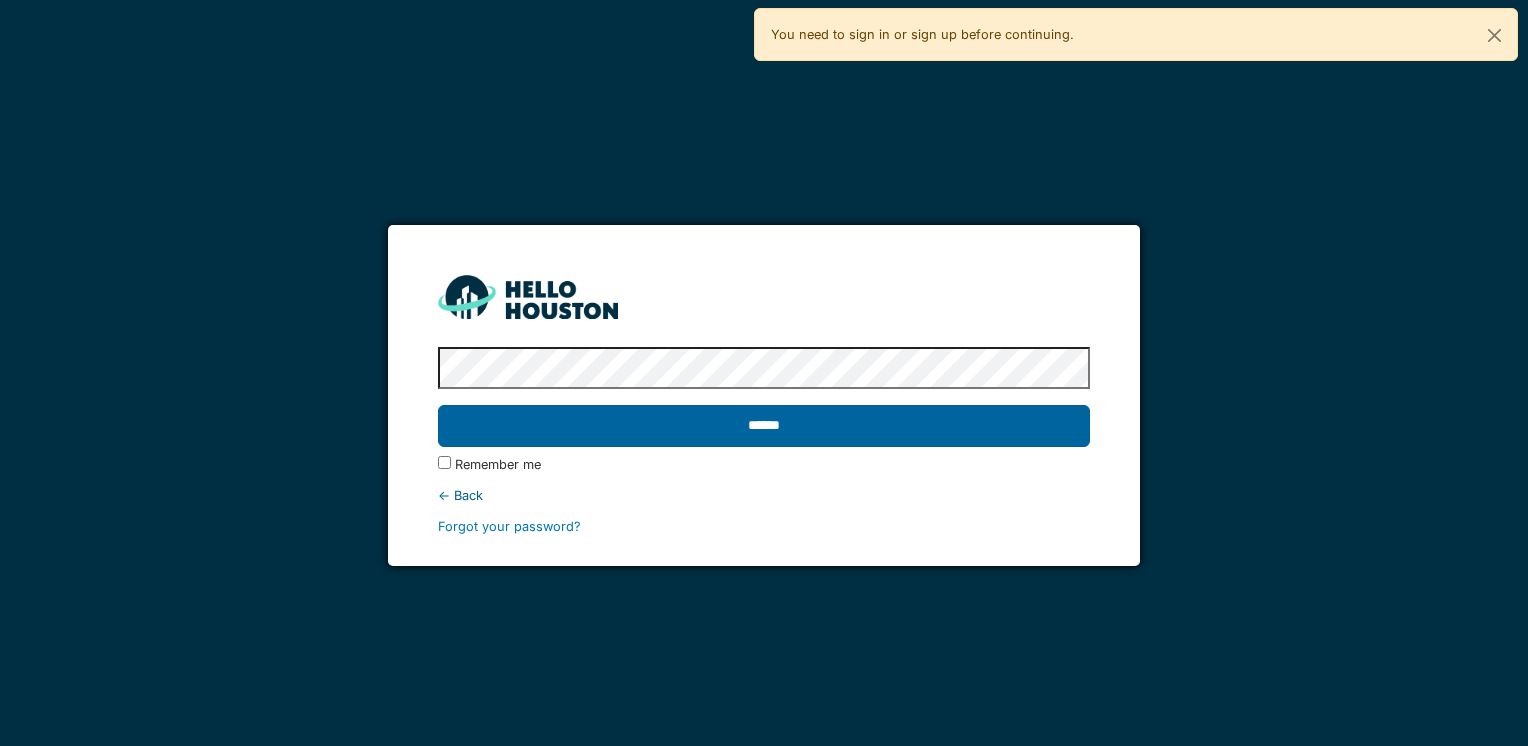 click on "******" at bounding box center [763, 426] 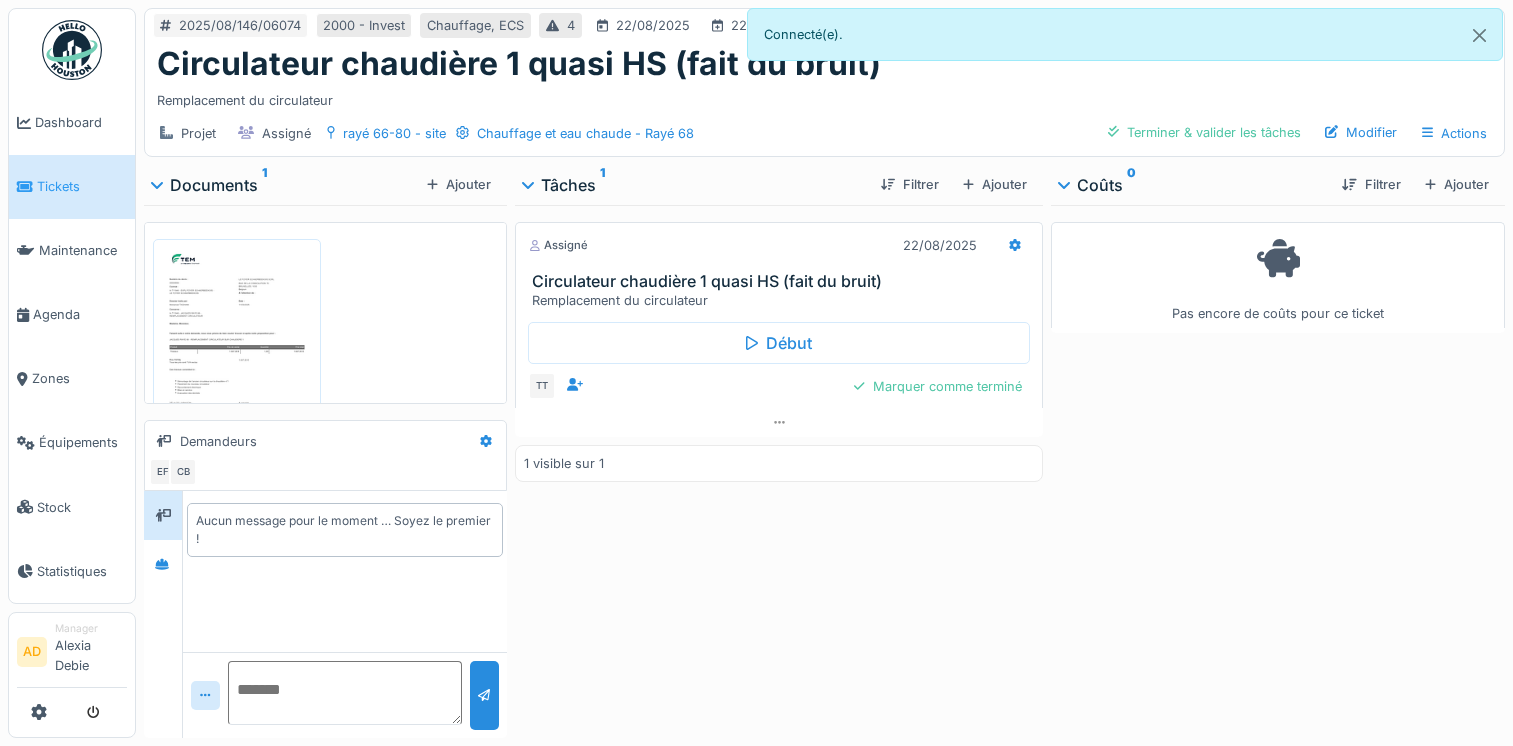 scroll, scrollTop: 0, scrollLeft: 0, axis: both 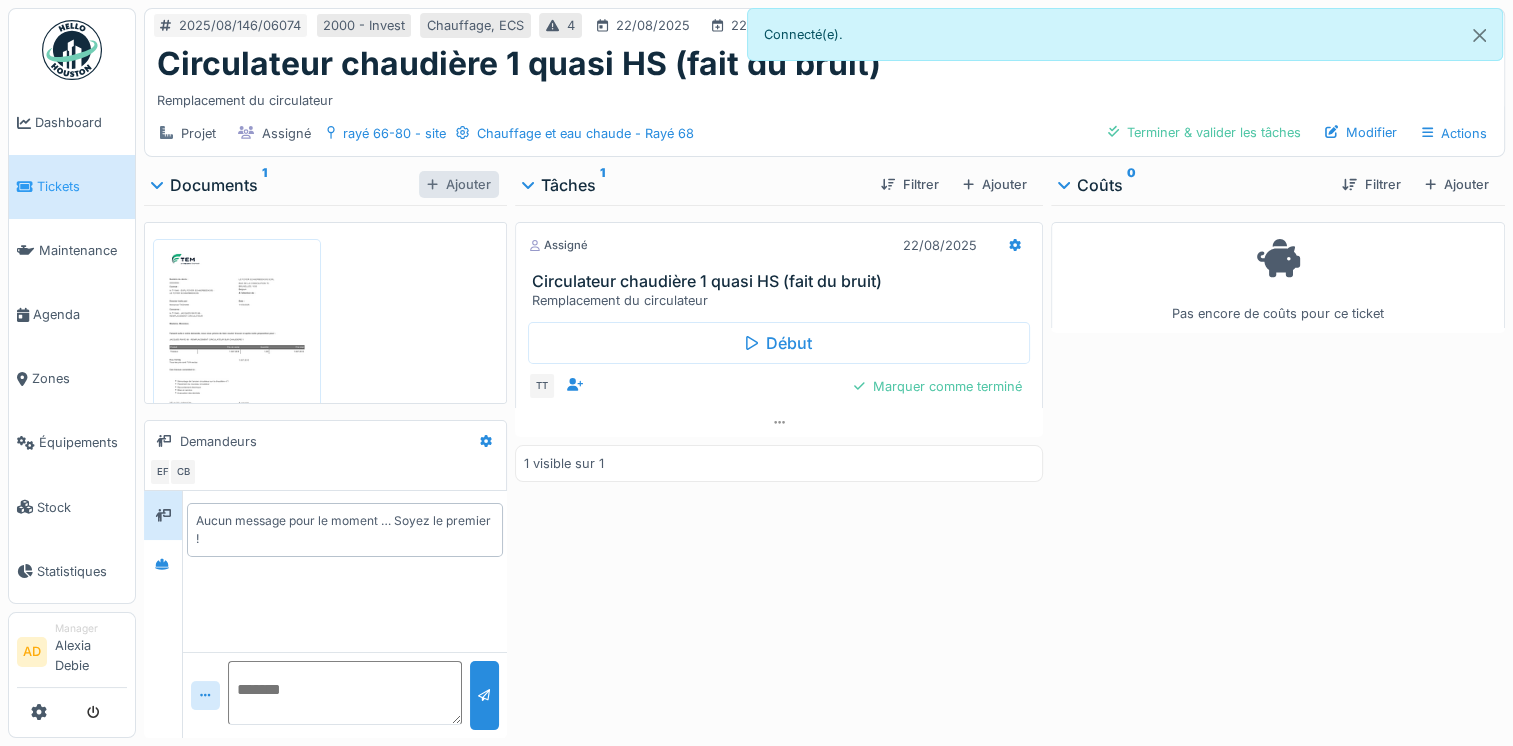 click at bounding box center [432, 184] 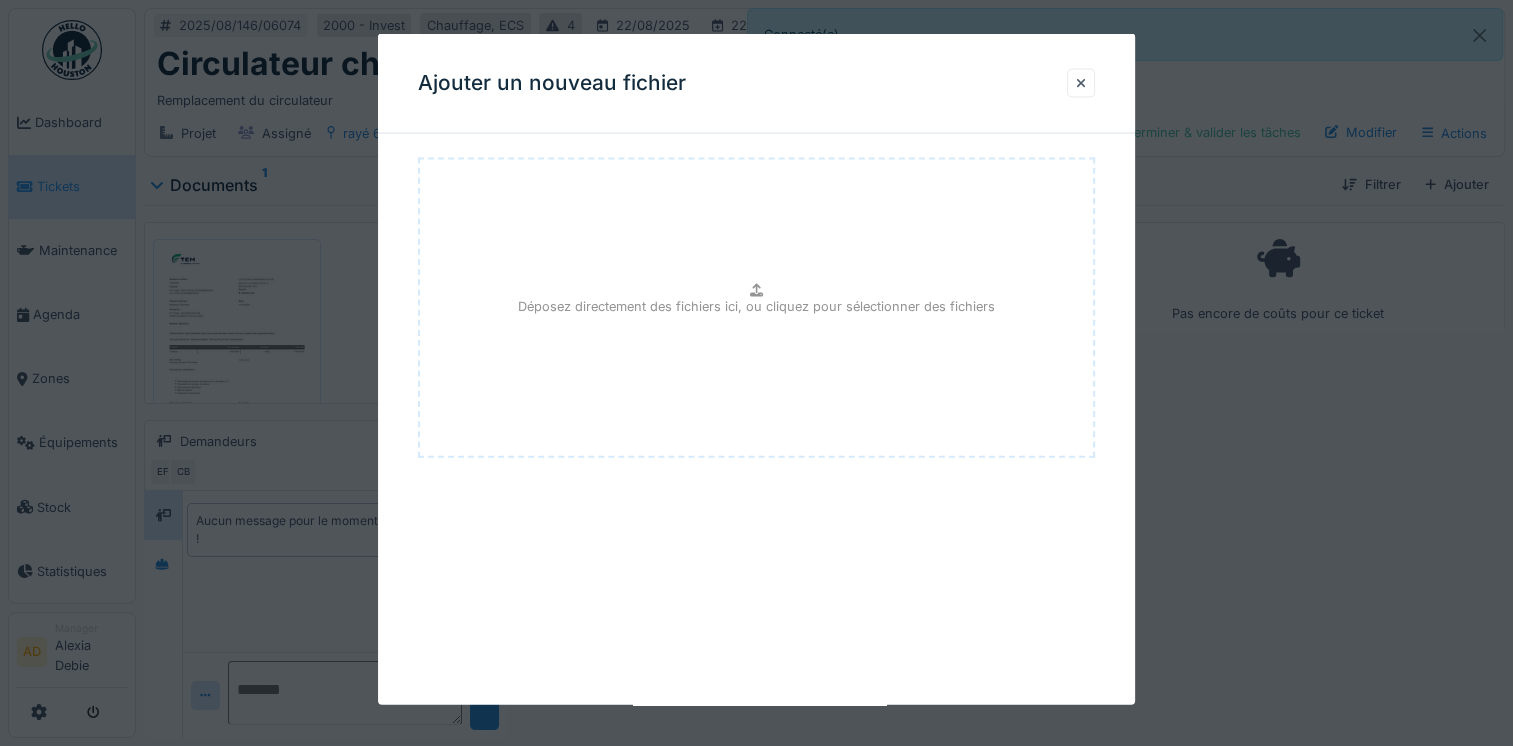 click on "Déposez directement des fichiers ici, ou cliquez pour sélectionner des fichiers" at bounding box center (756, 308) 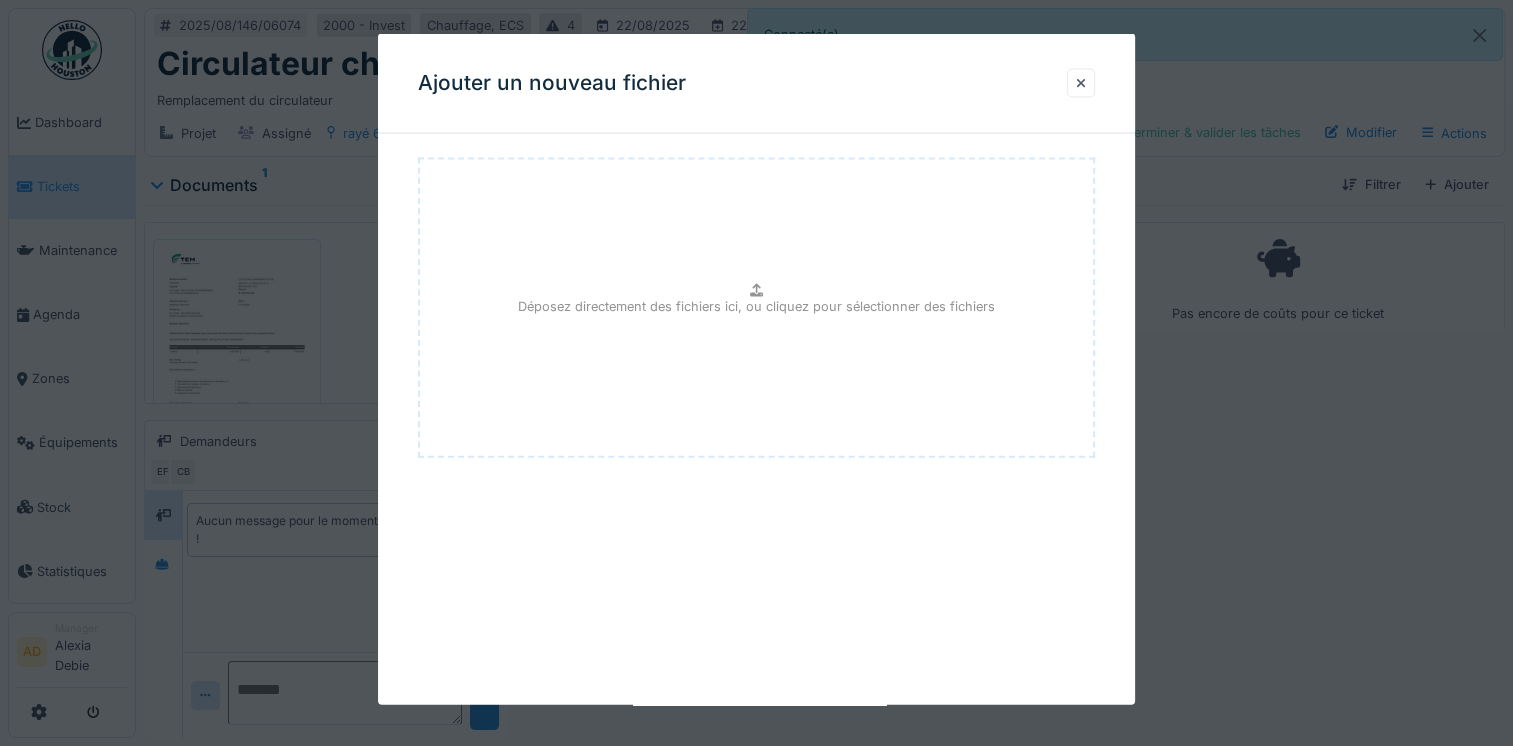 type on "**********" 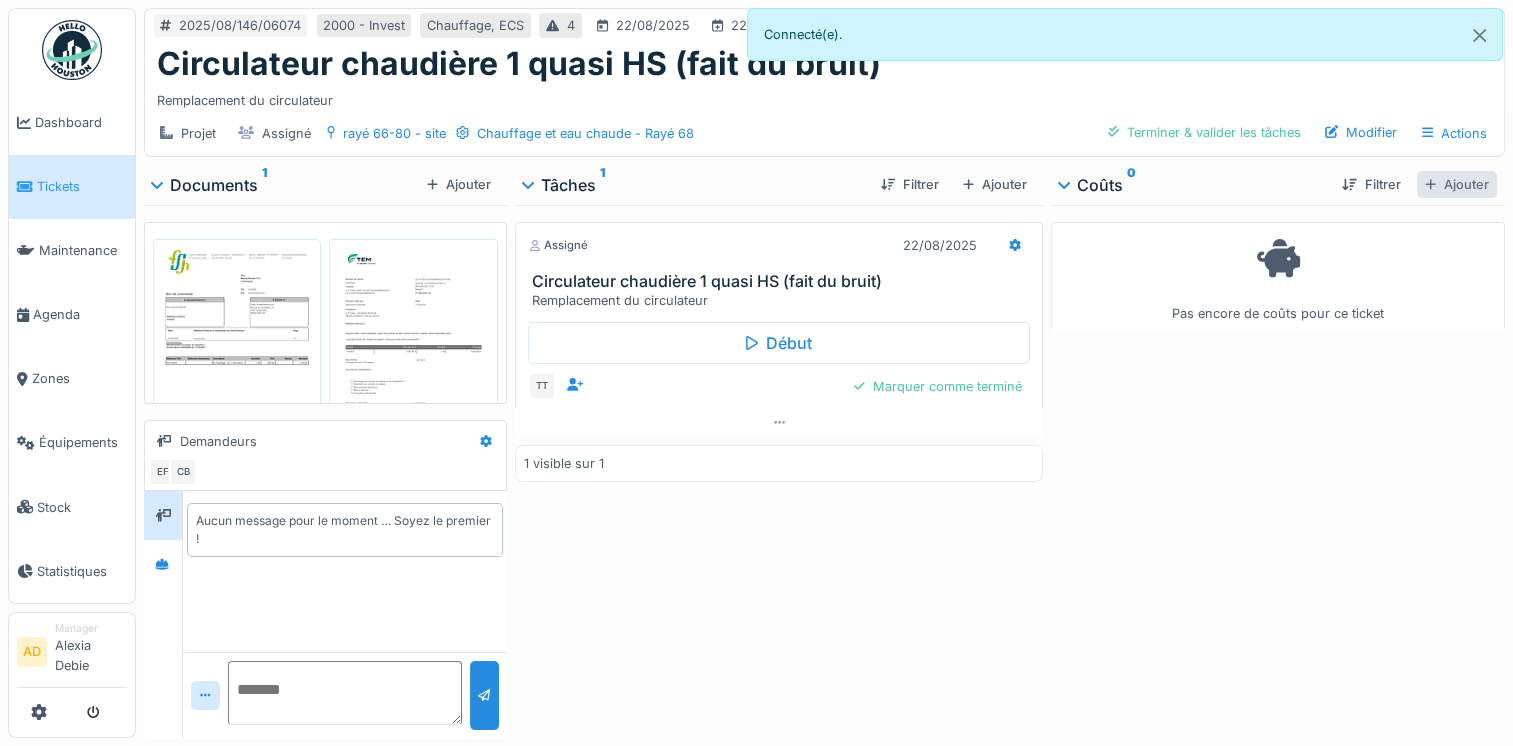 click at bounding box center [1430, 184] 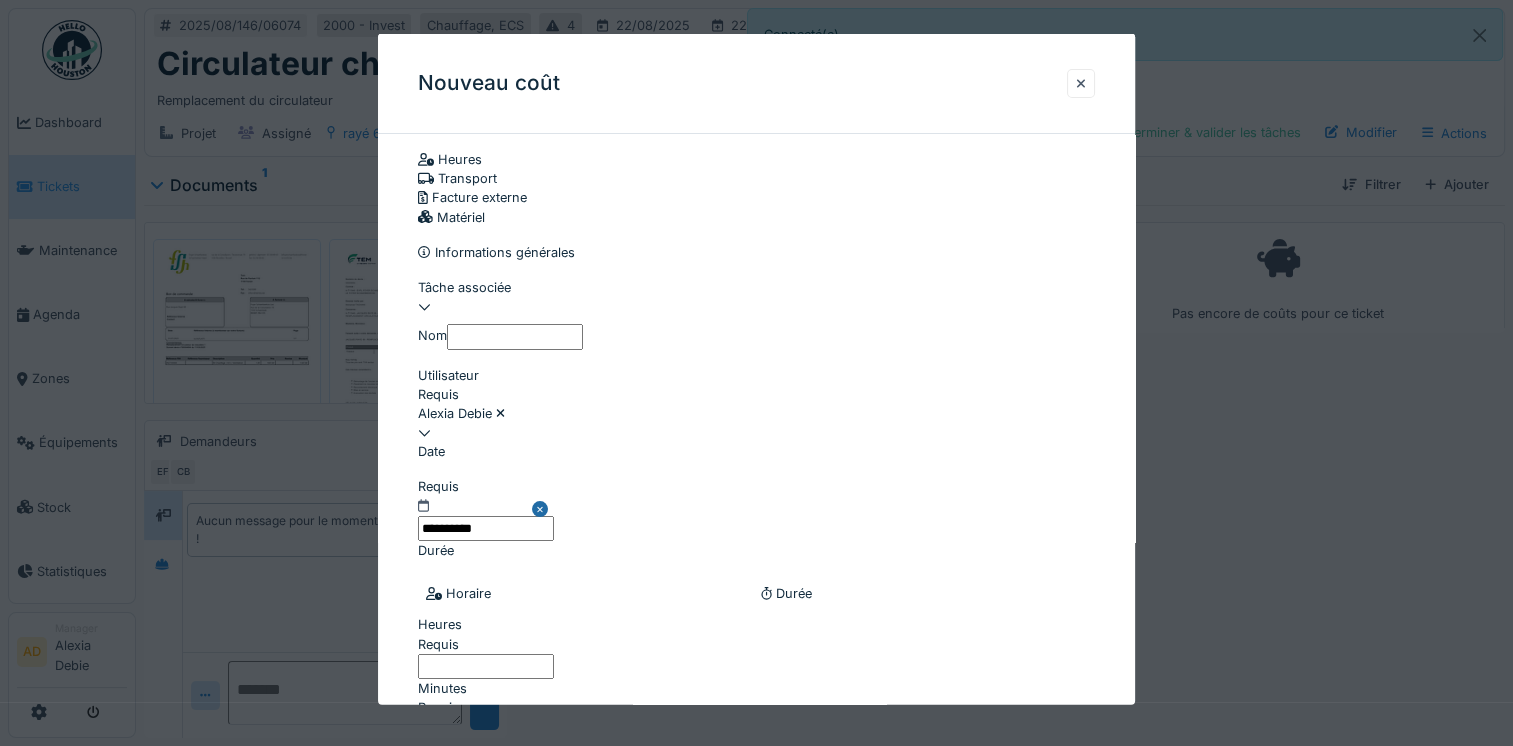 click on "Facture externe" at bounding box center (756, 197) 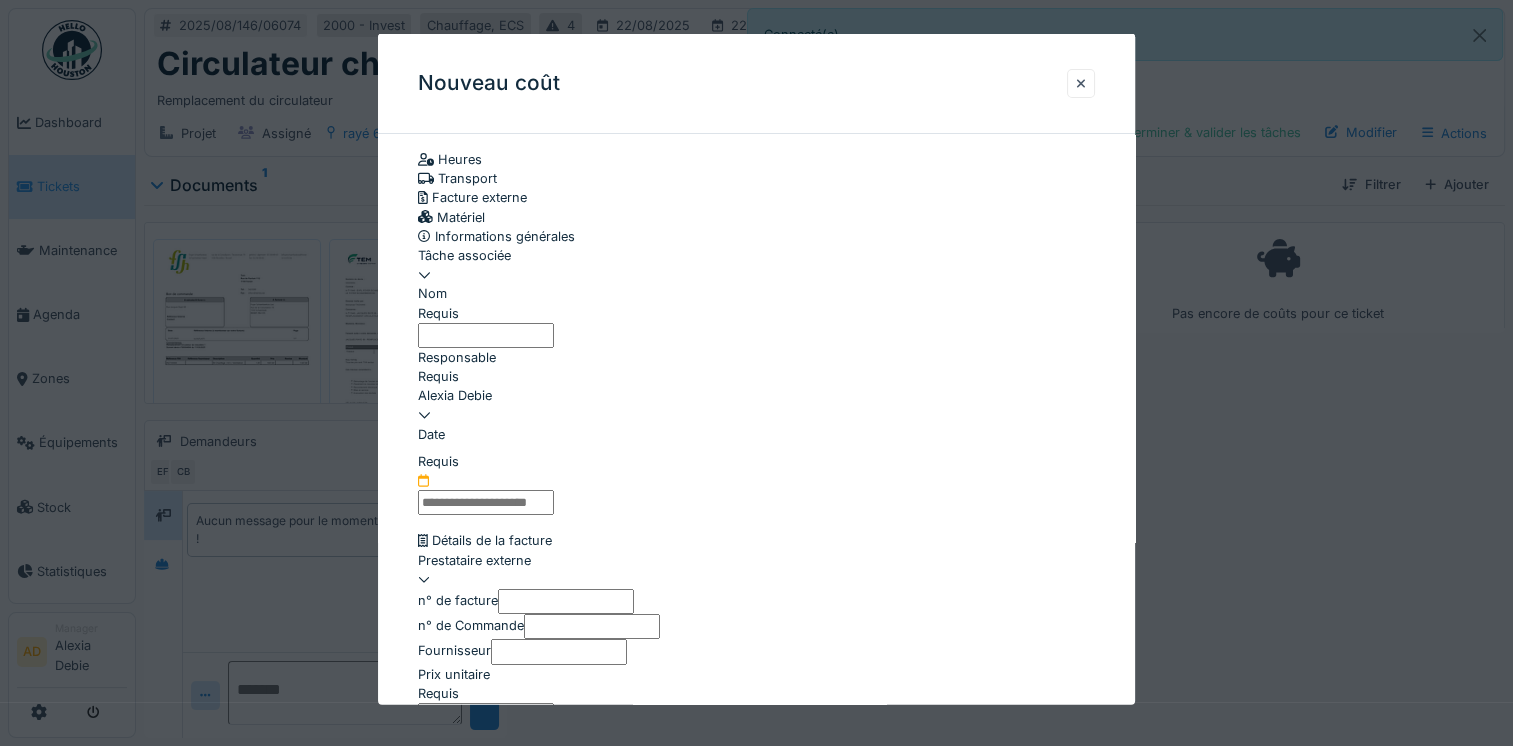 click on "Nom" at bounding box center (486, 334) 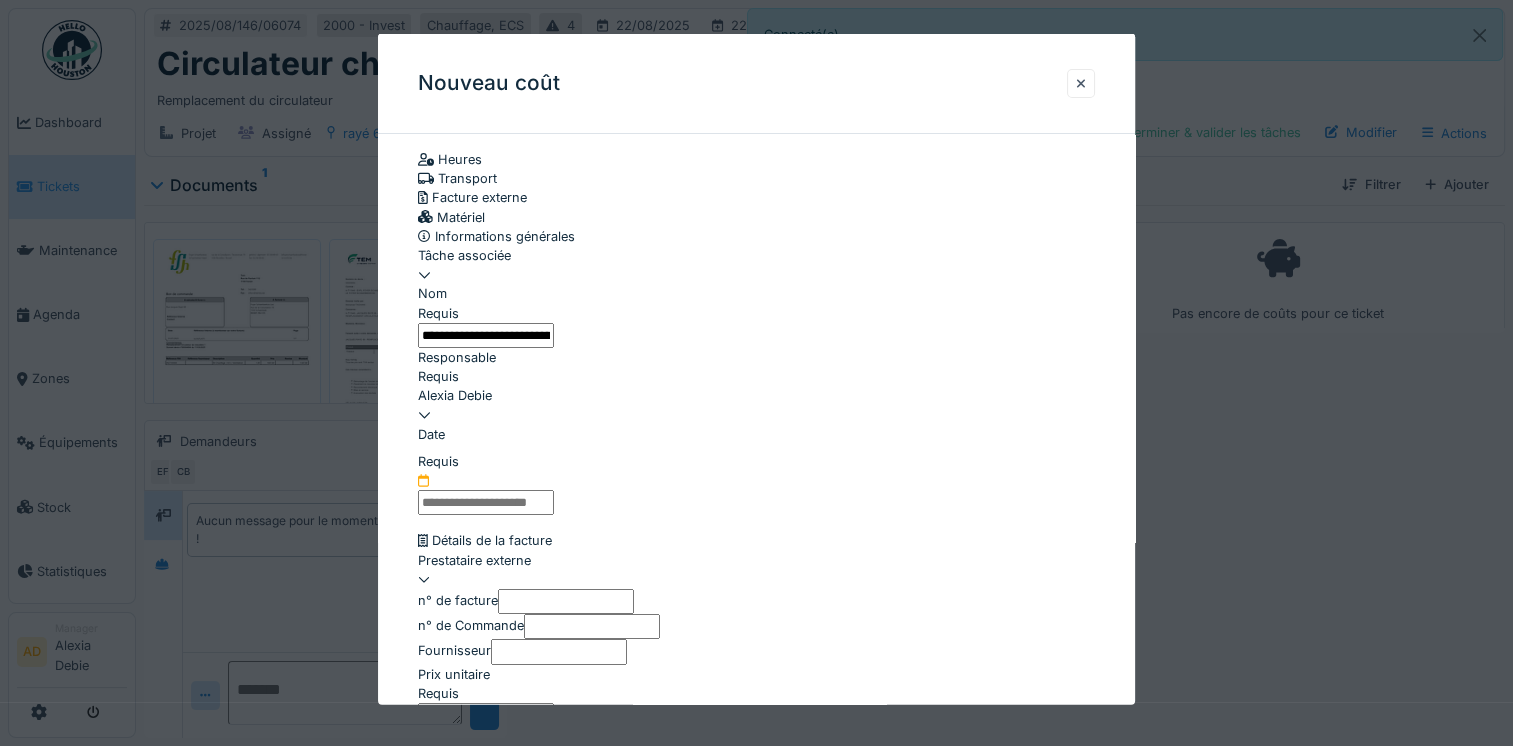 type on "**********" 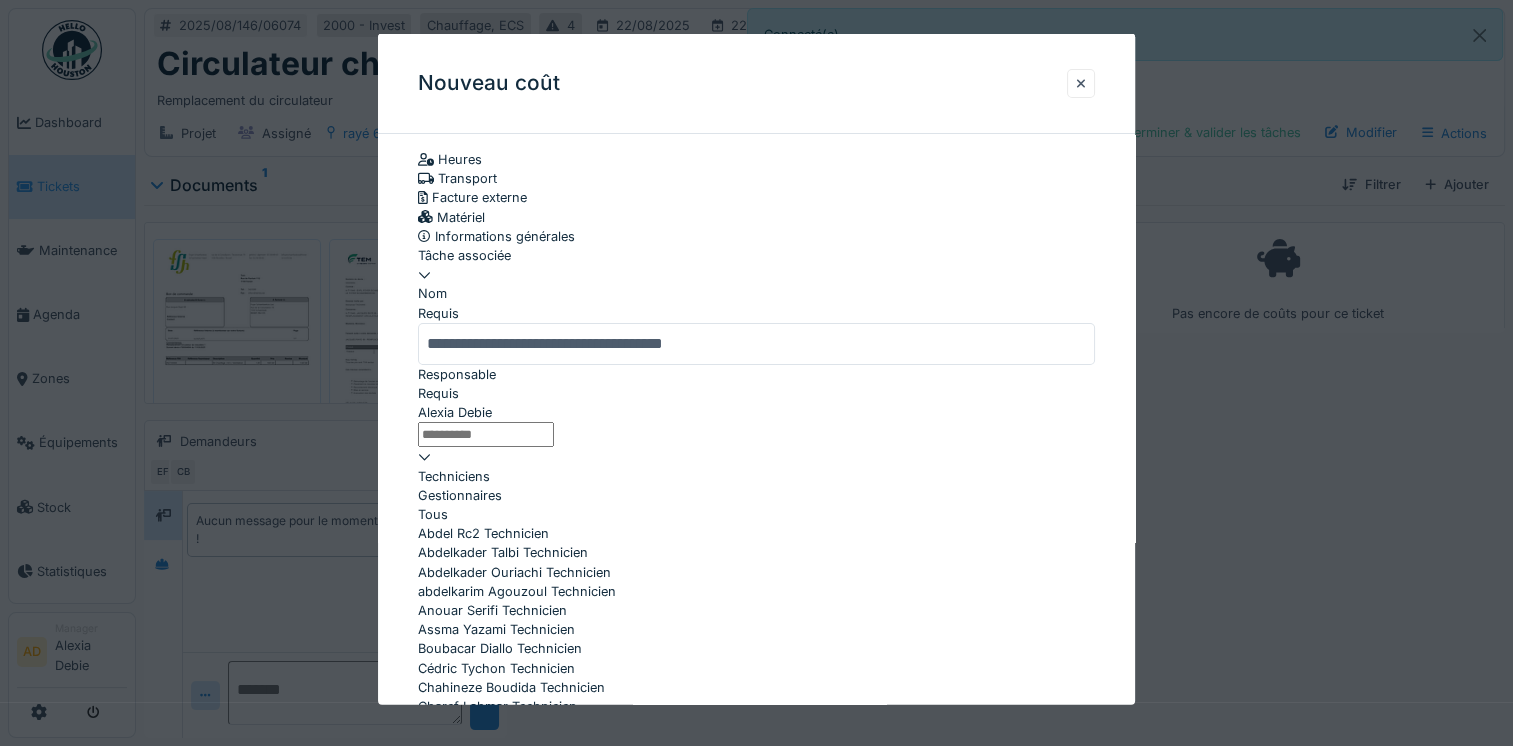 click on "Tous" at bounding box center (756, 514) 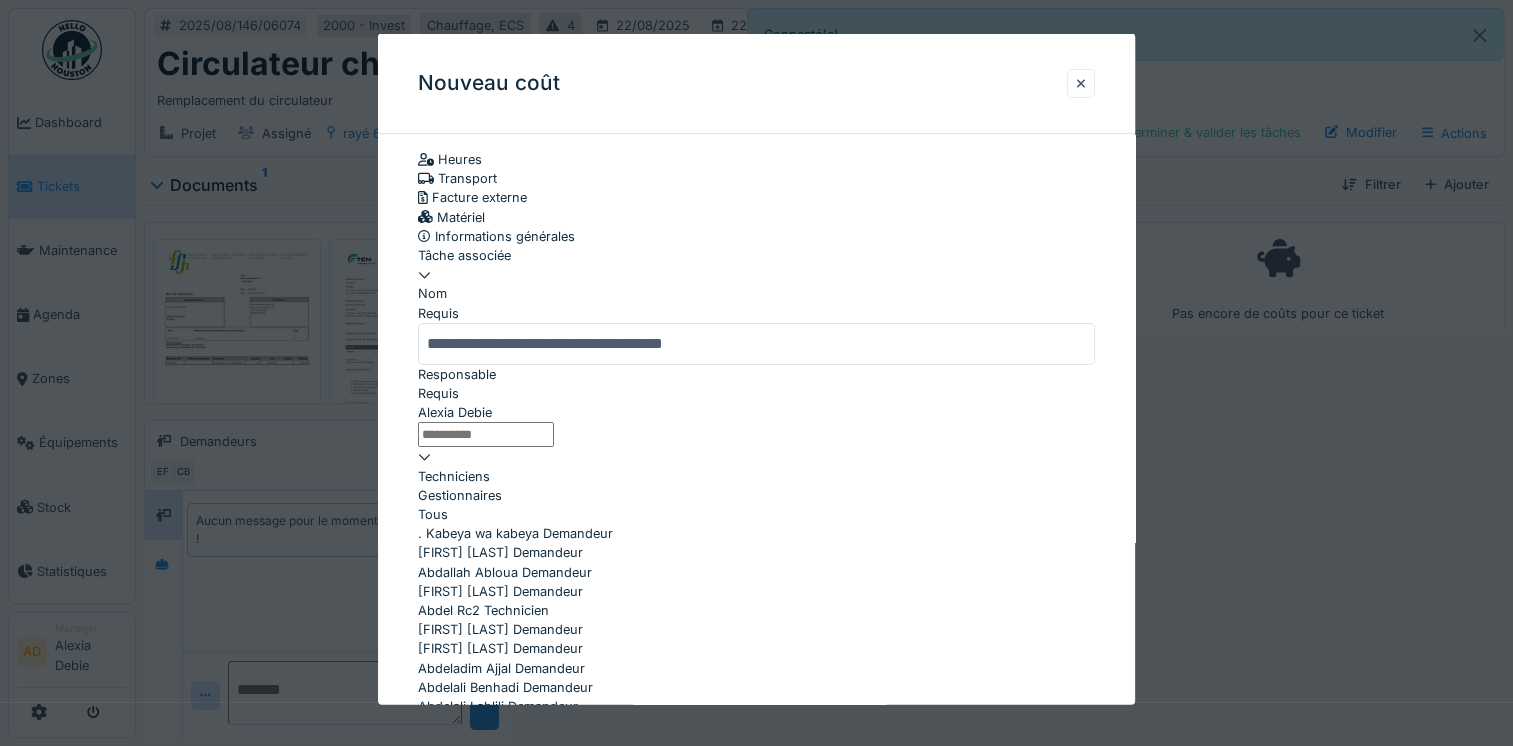 click on "Responsable" at bounding box center (486, 434) 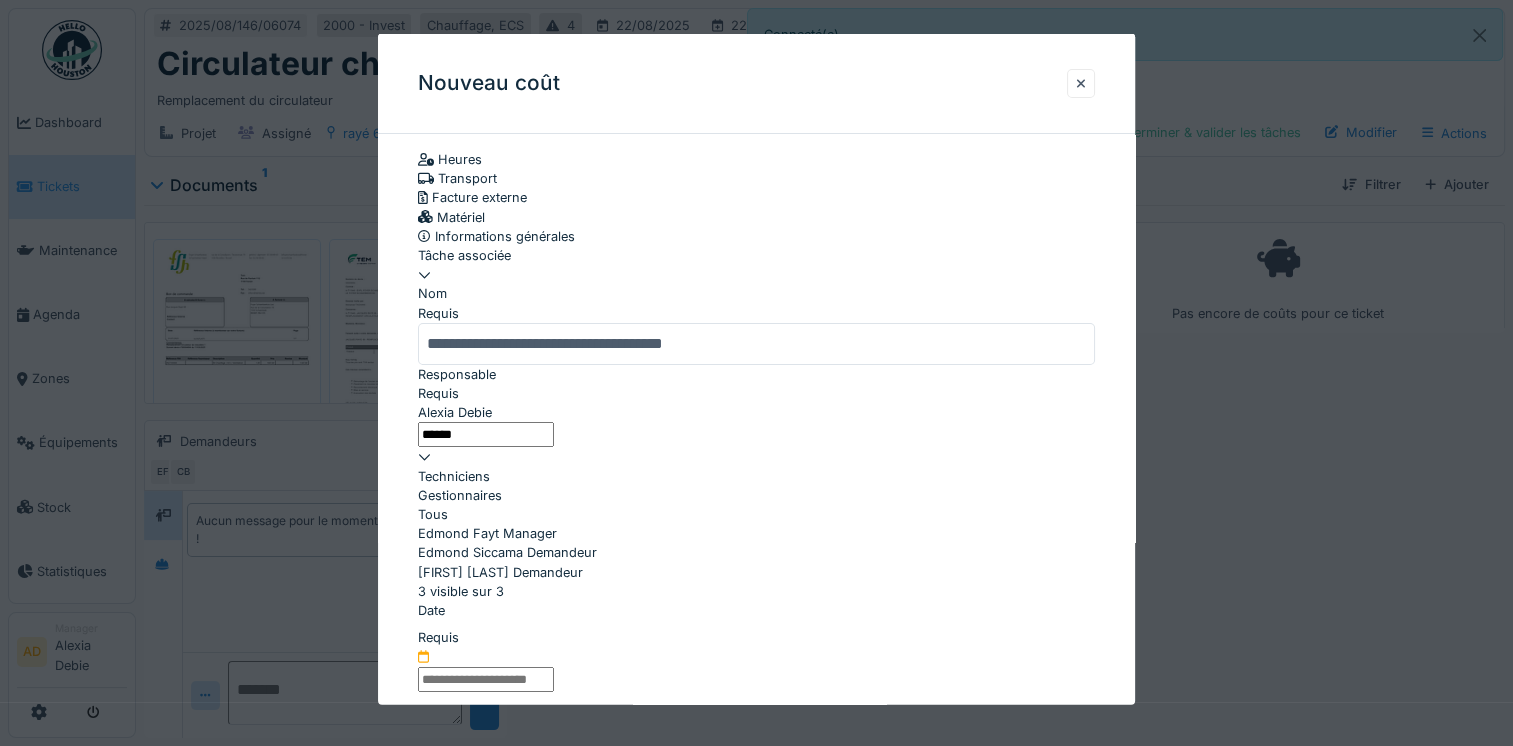 type on "******" 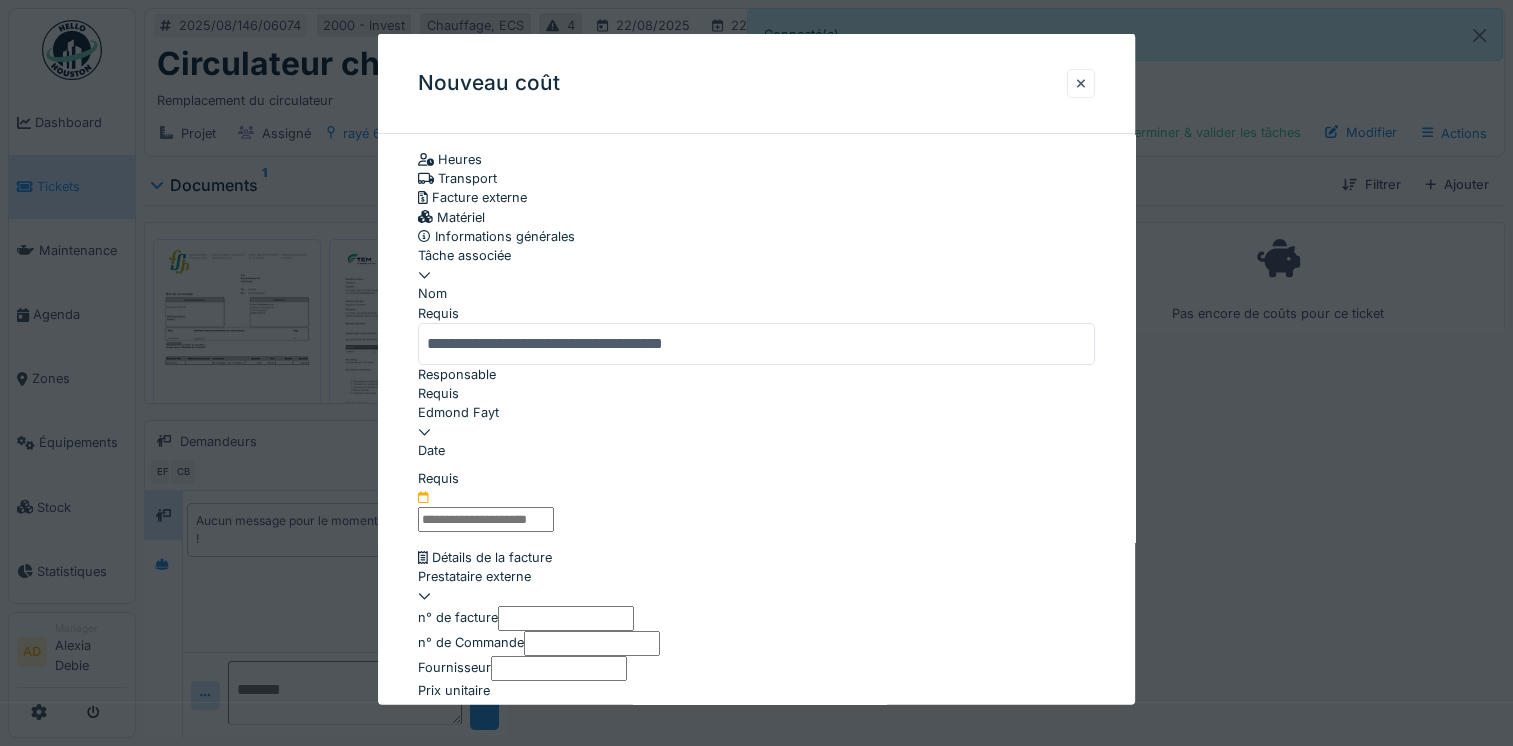 click at bounding box center (486, 519) 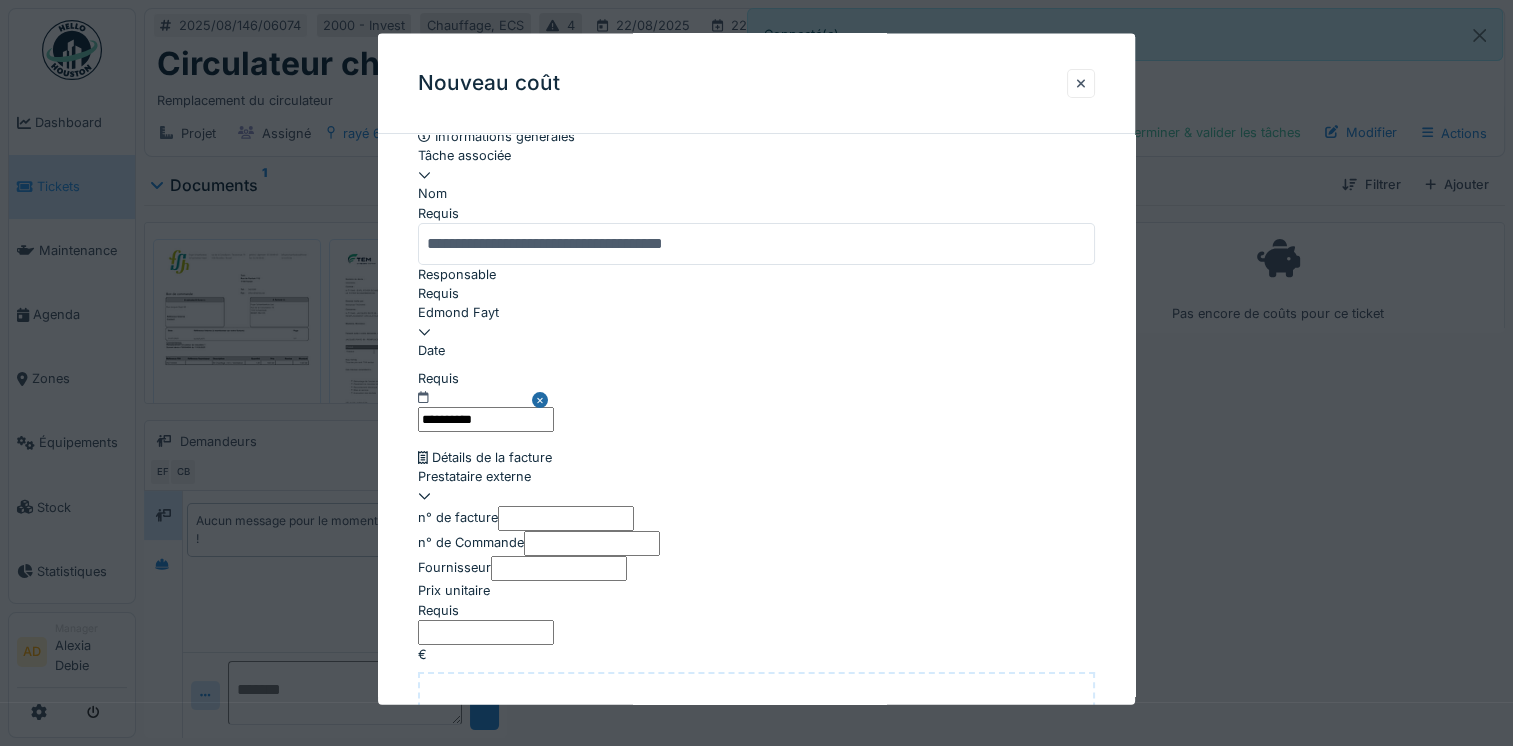 scroll, scrollTop: 300, scrollLeft: 0, axis: vertical 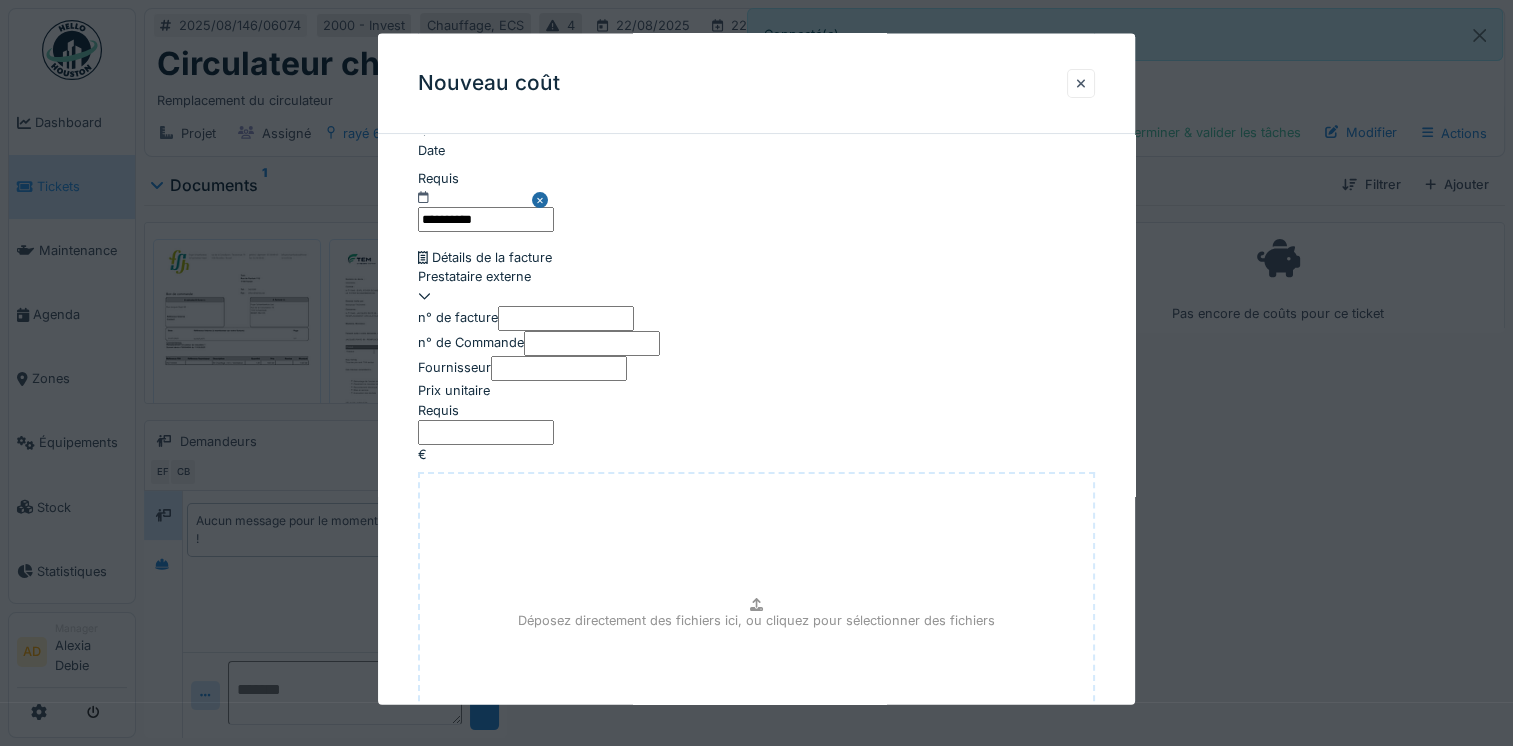 click on "n° de Commande" at bounding box center (471, 342) 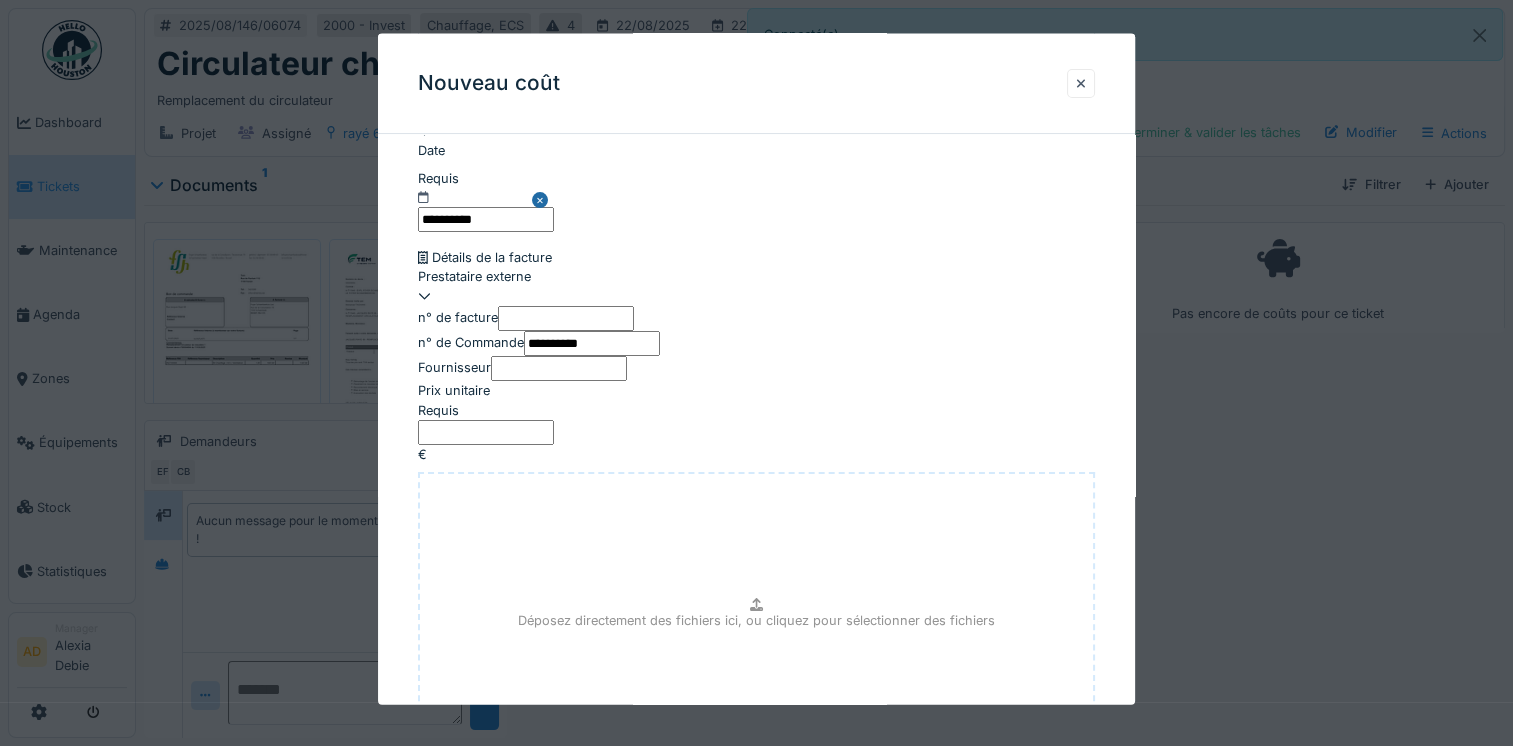 type on "**********" 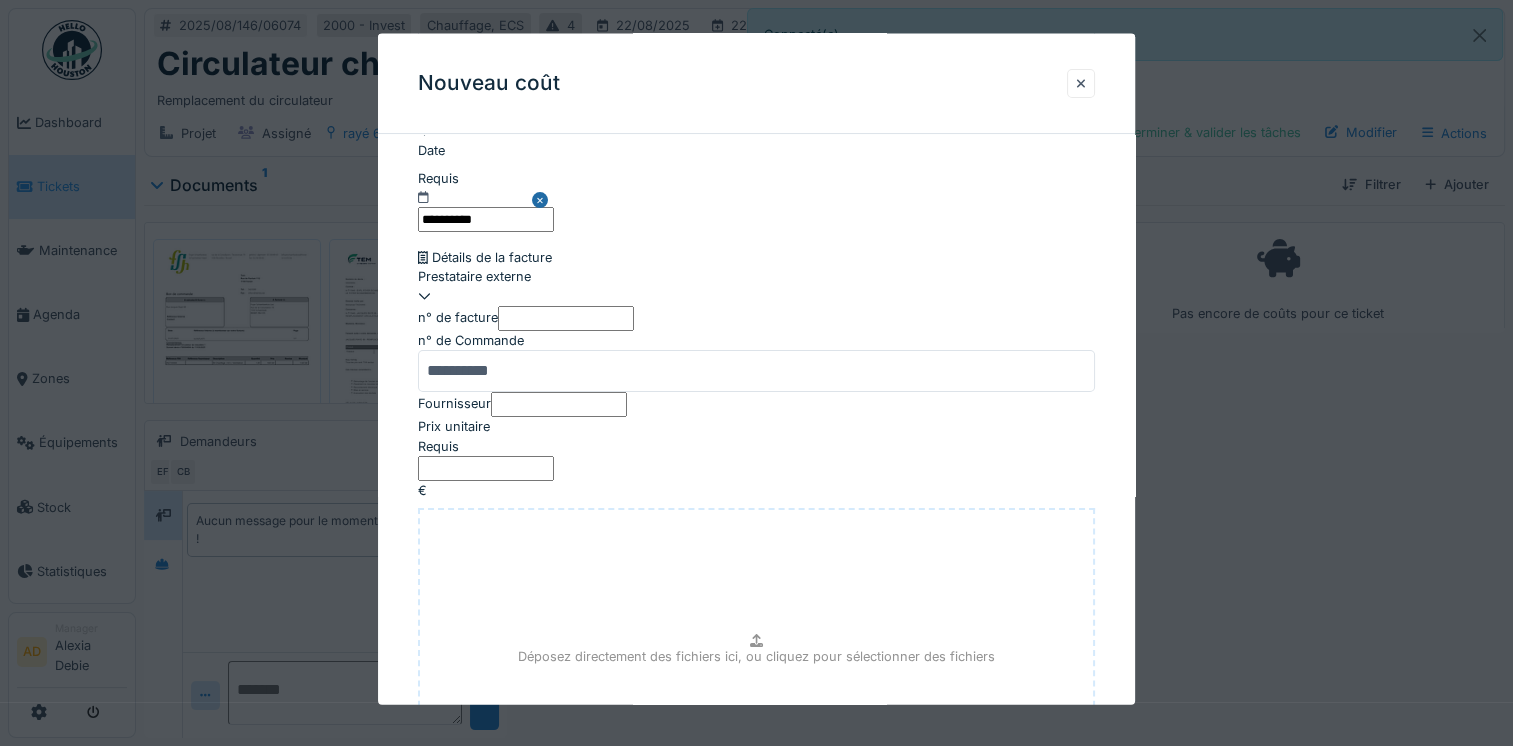 click on "Fournisseur" at bounding box center (454, 403) 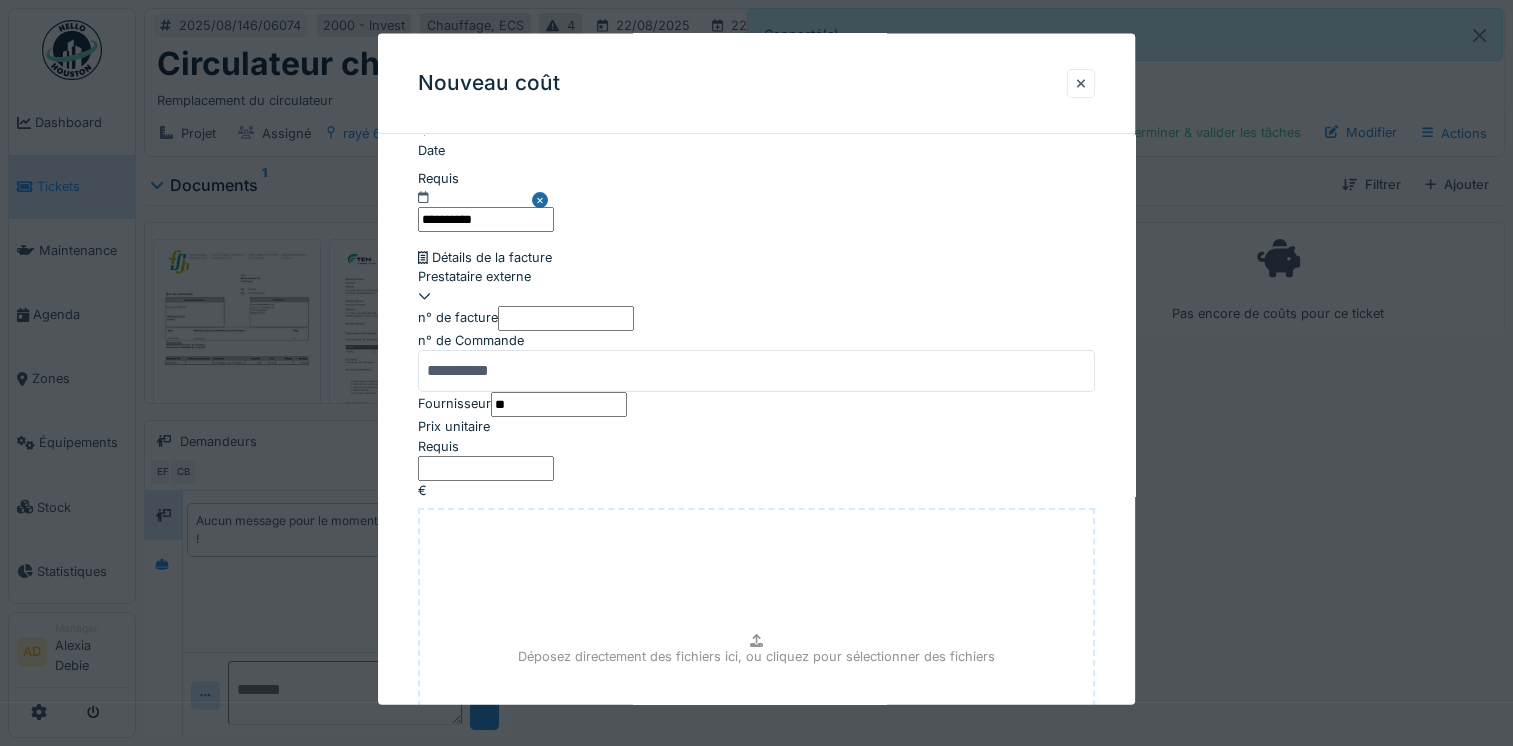 type on "***" 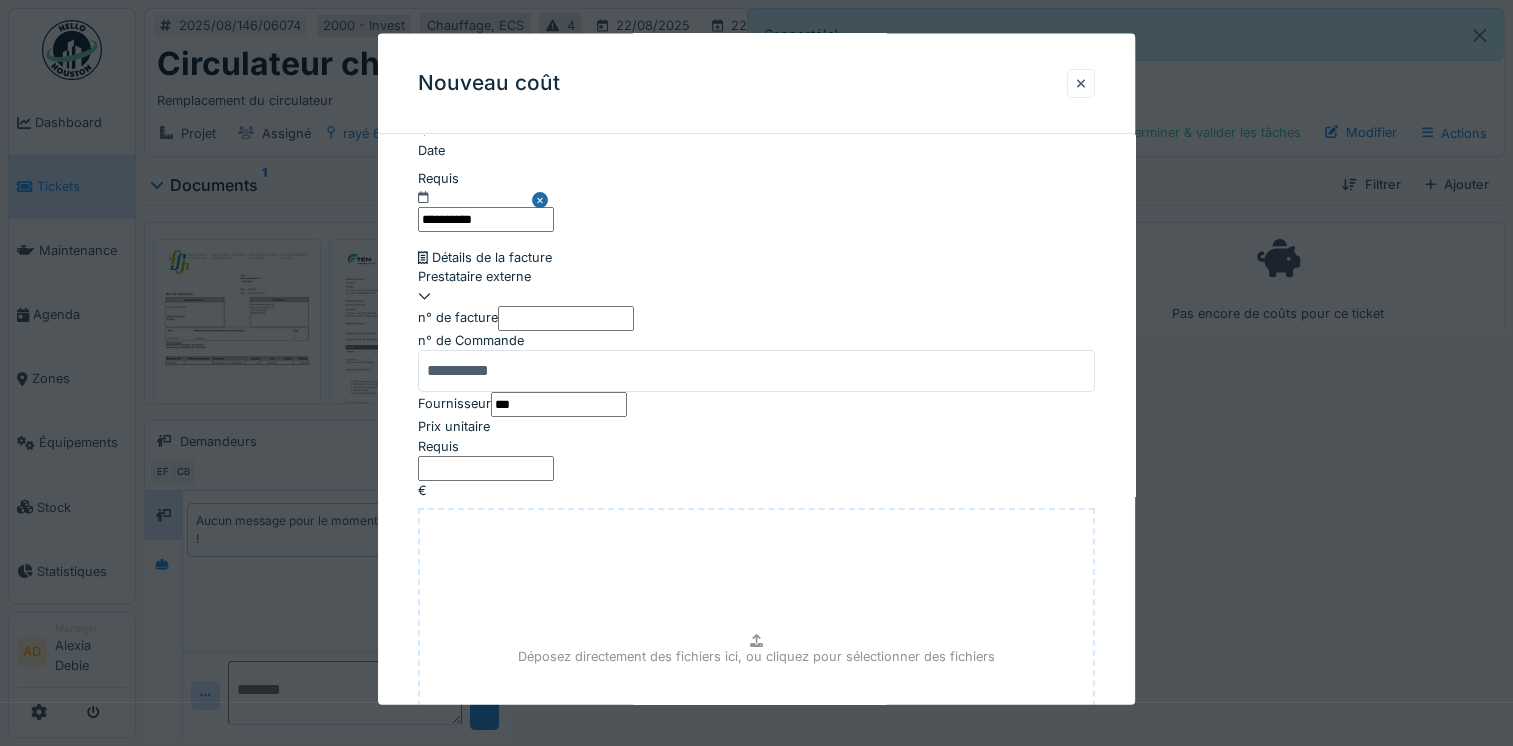 click on "Prix unitaire" at bounding box center (454, 426) 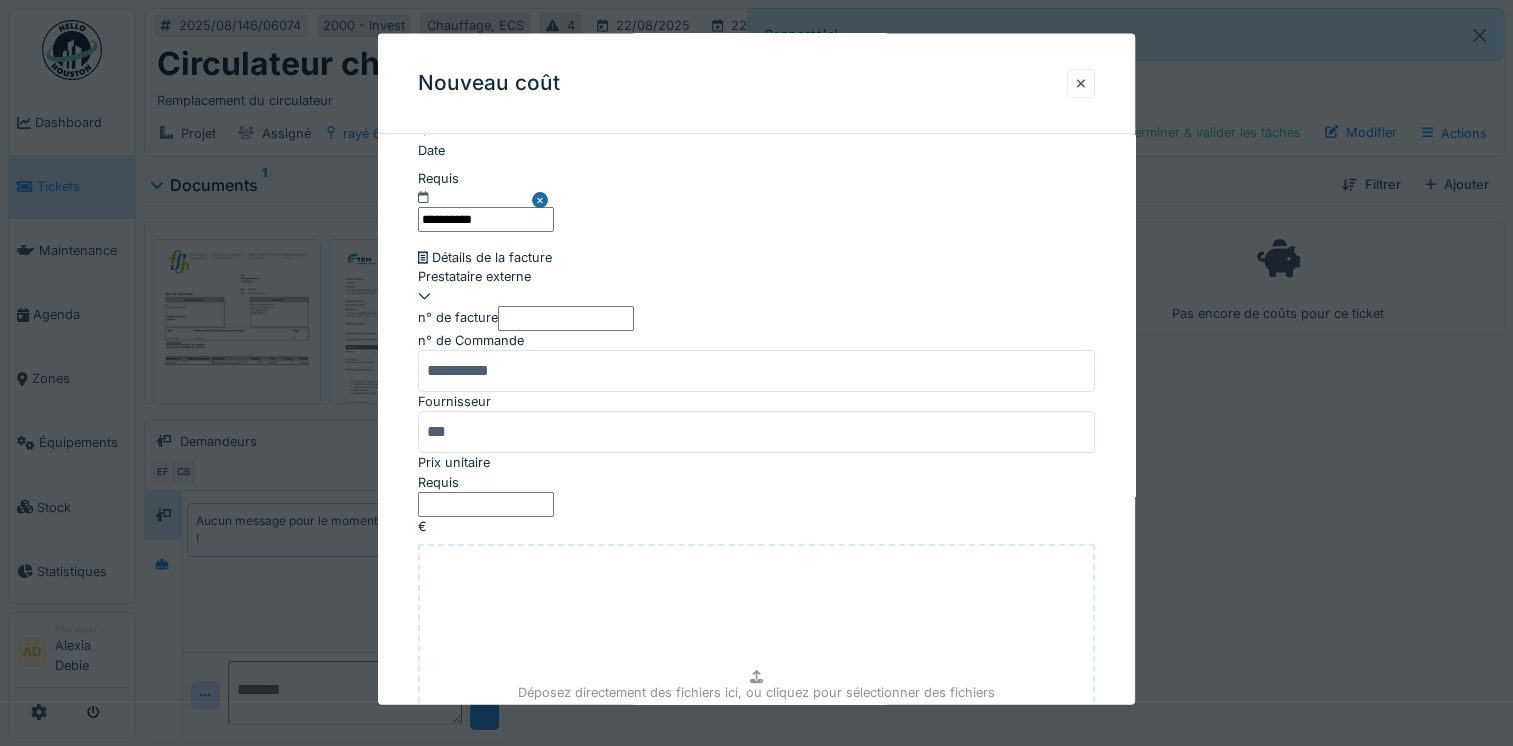 type on "****" 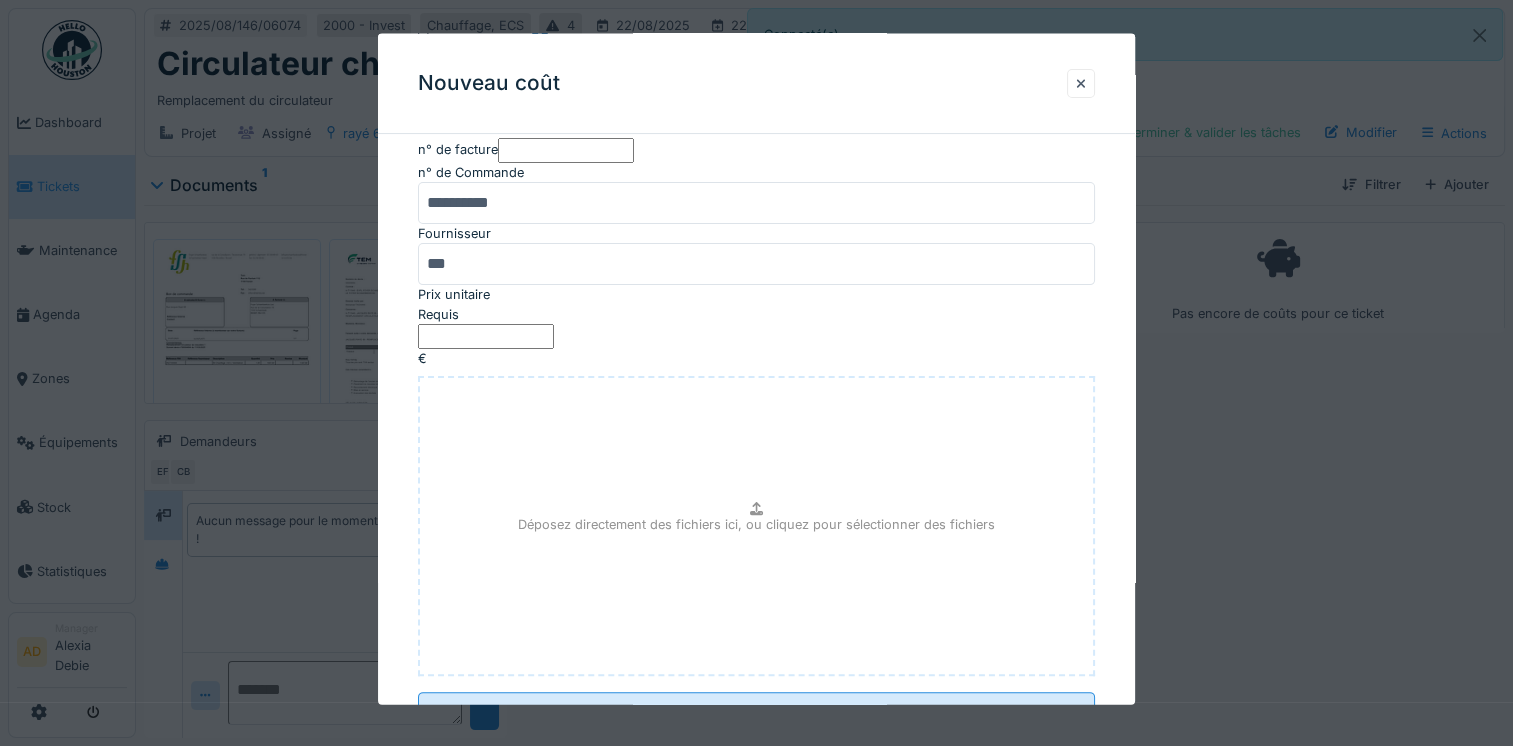 scroll, scrollTop: 600, scrollLeft: 0, axis: vertical 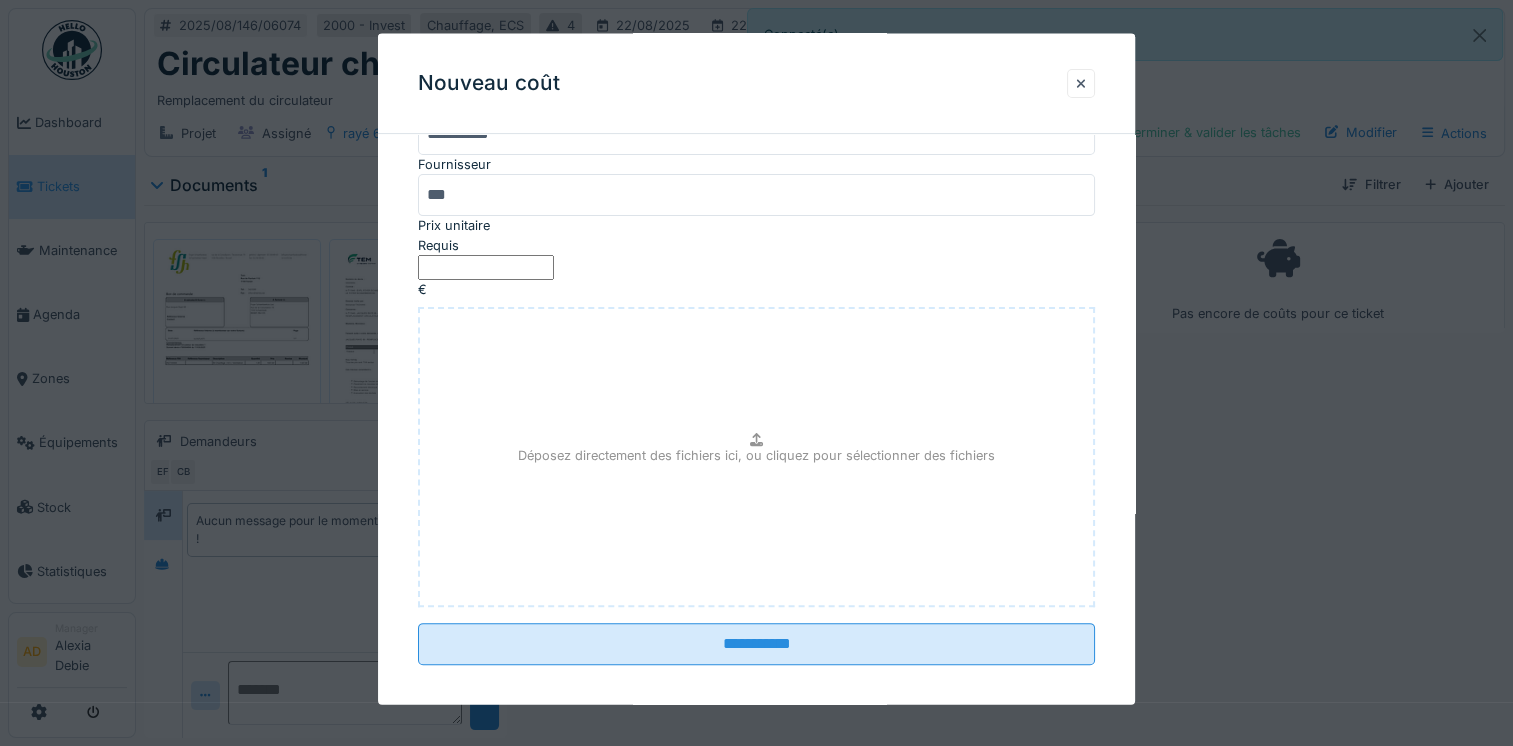 type on "*******" 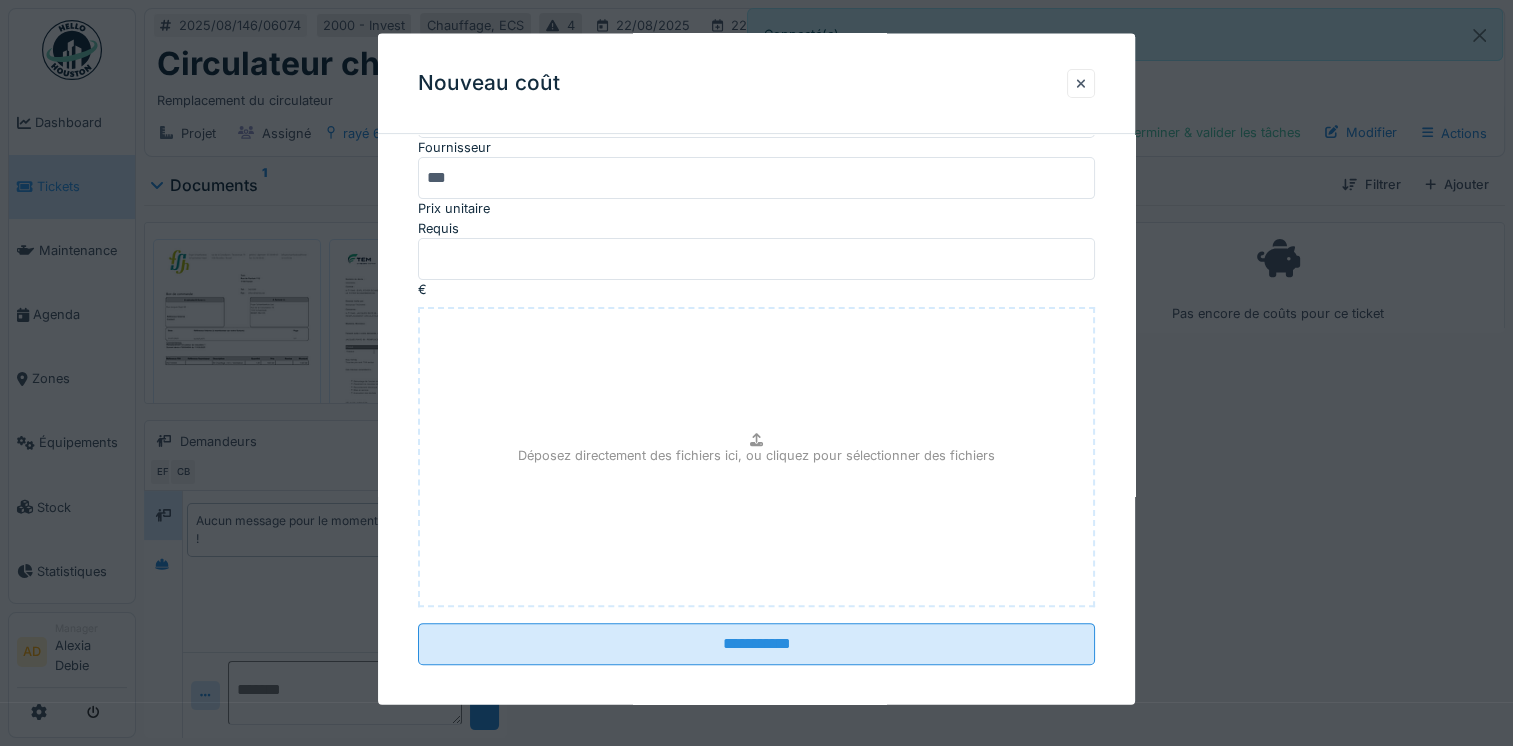 type on "**********" 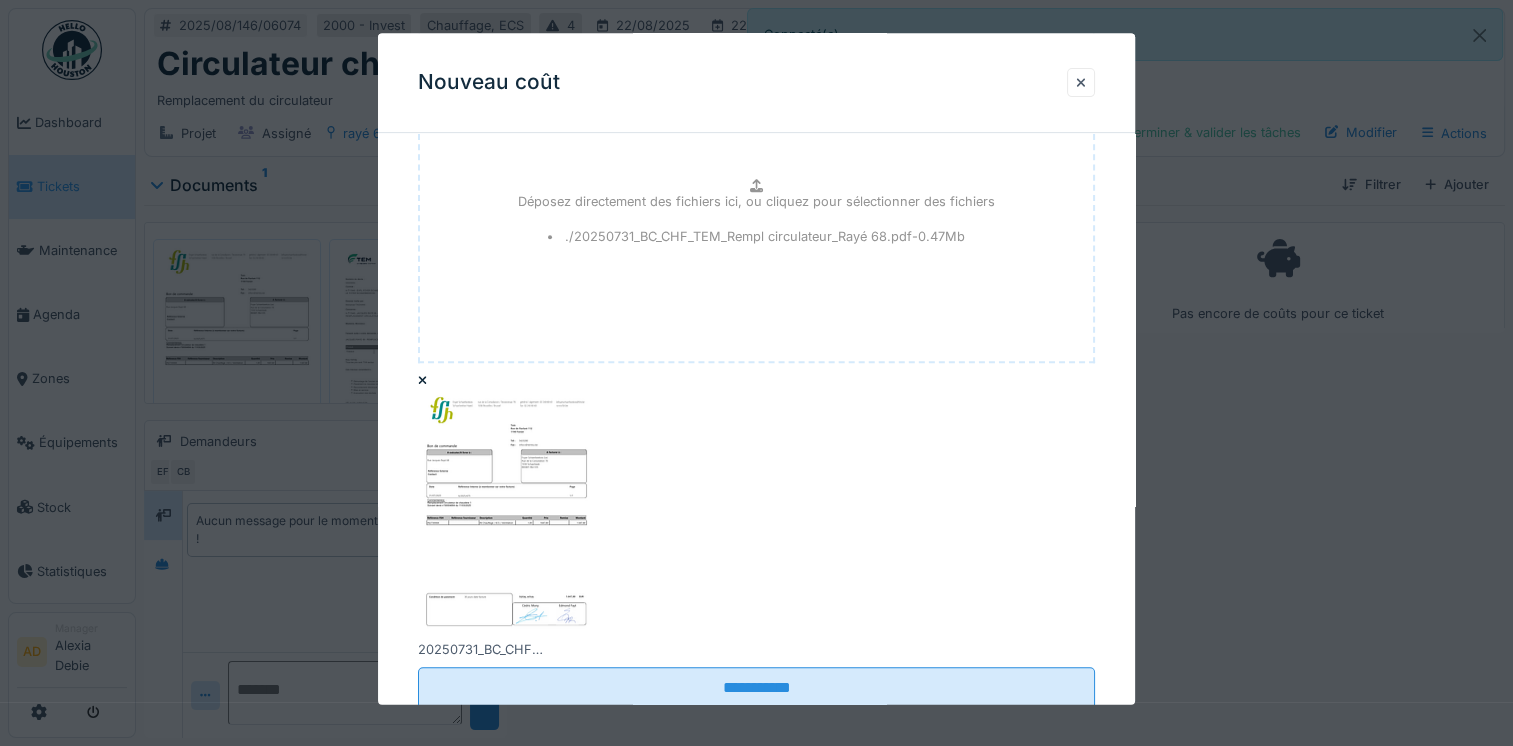 scroll, scrollTop: 800, scrollLeft: 0, axis: vertical 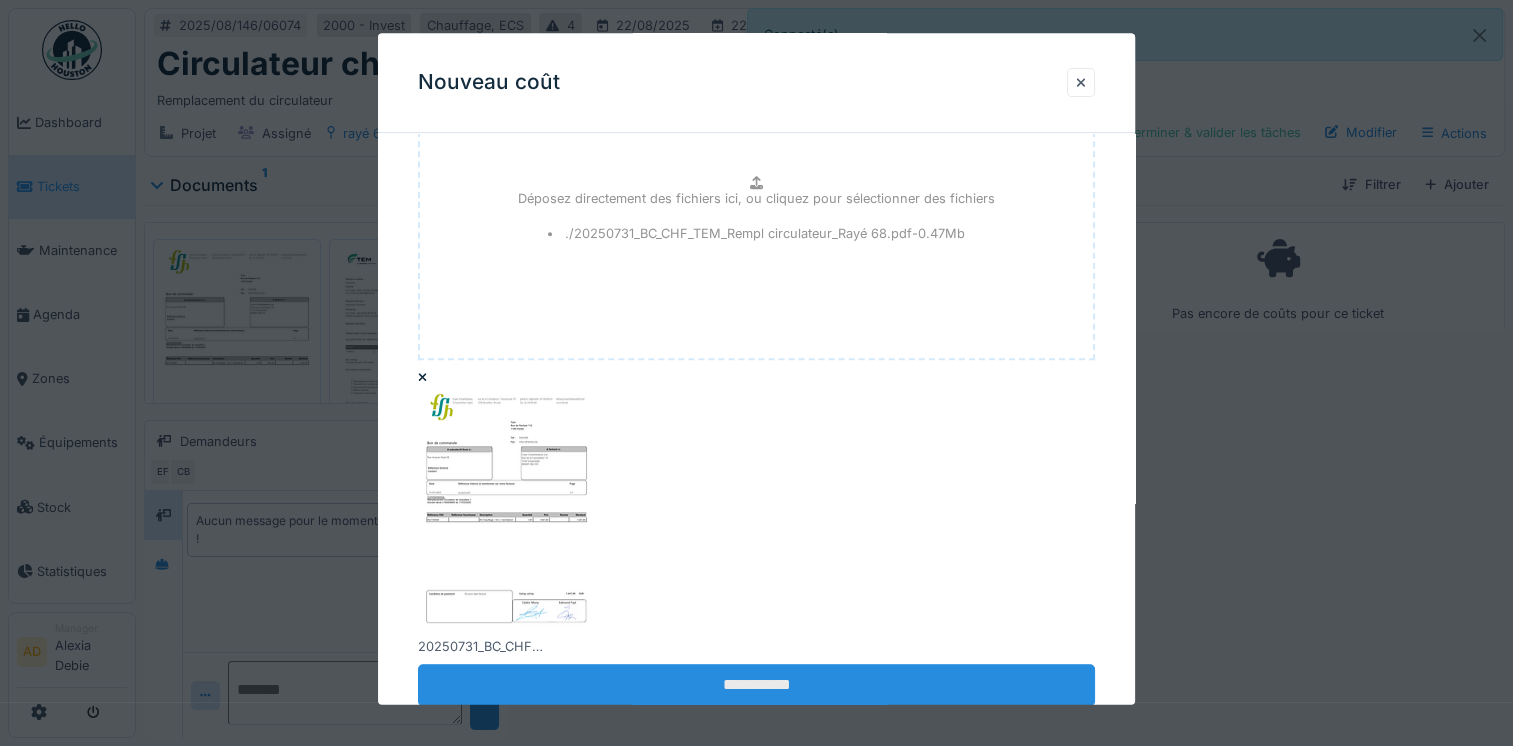 click on "**********" at bounding box center [756, 686] 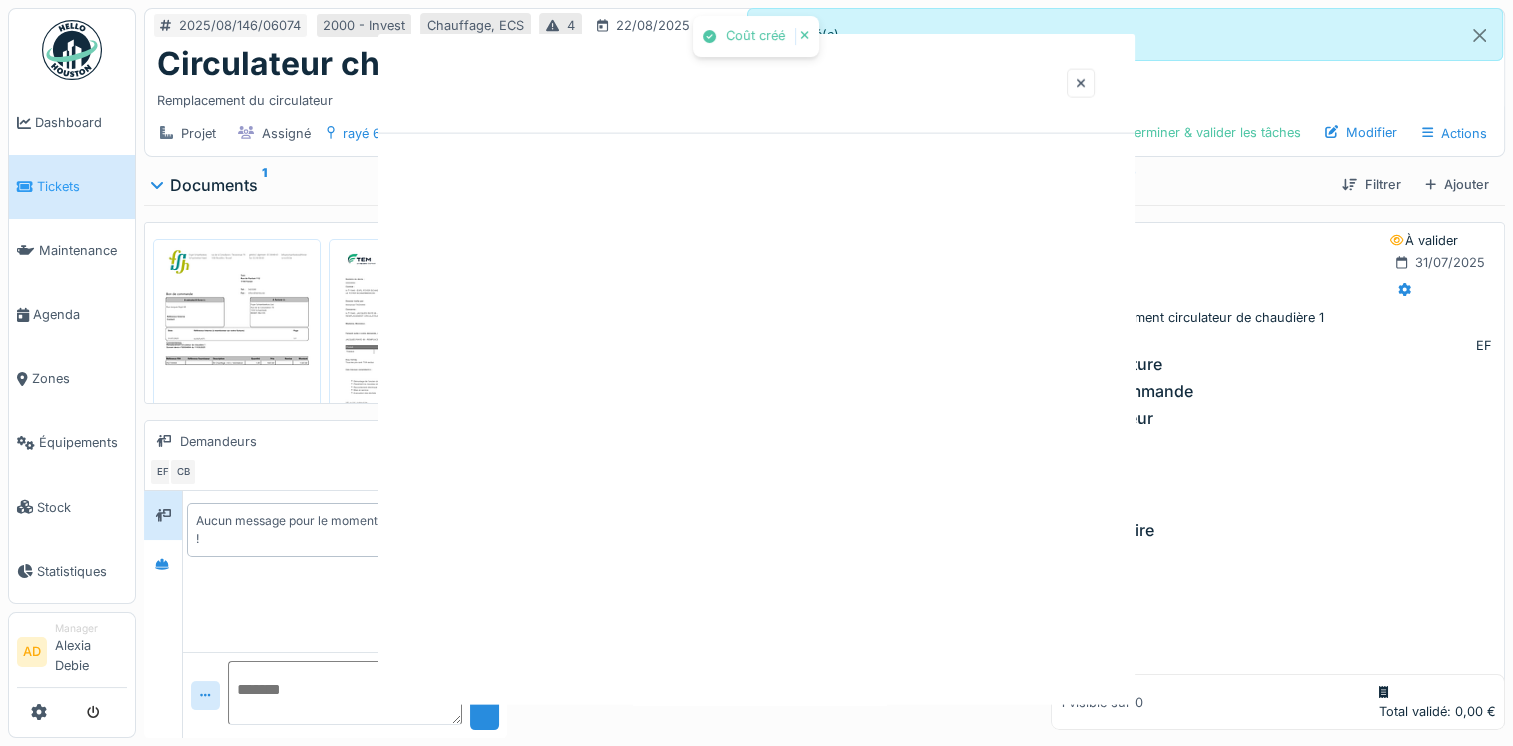 scroll, scrollTop: 0, scrollLeft: 0, axis: both 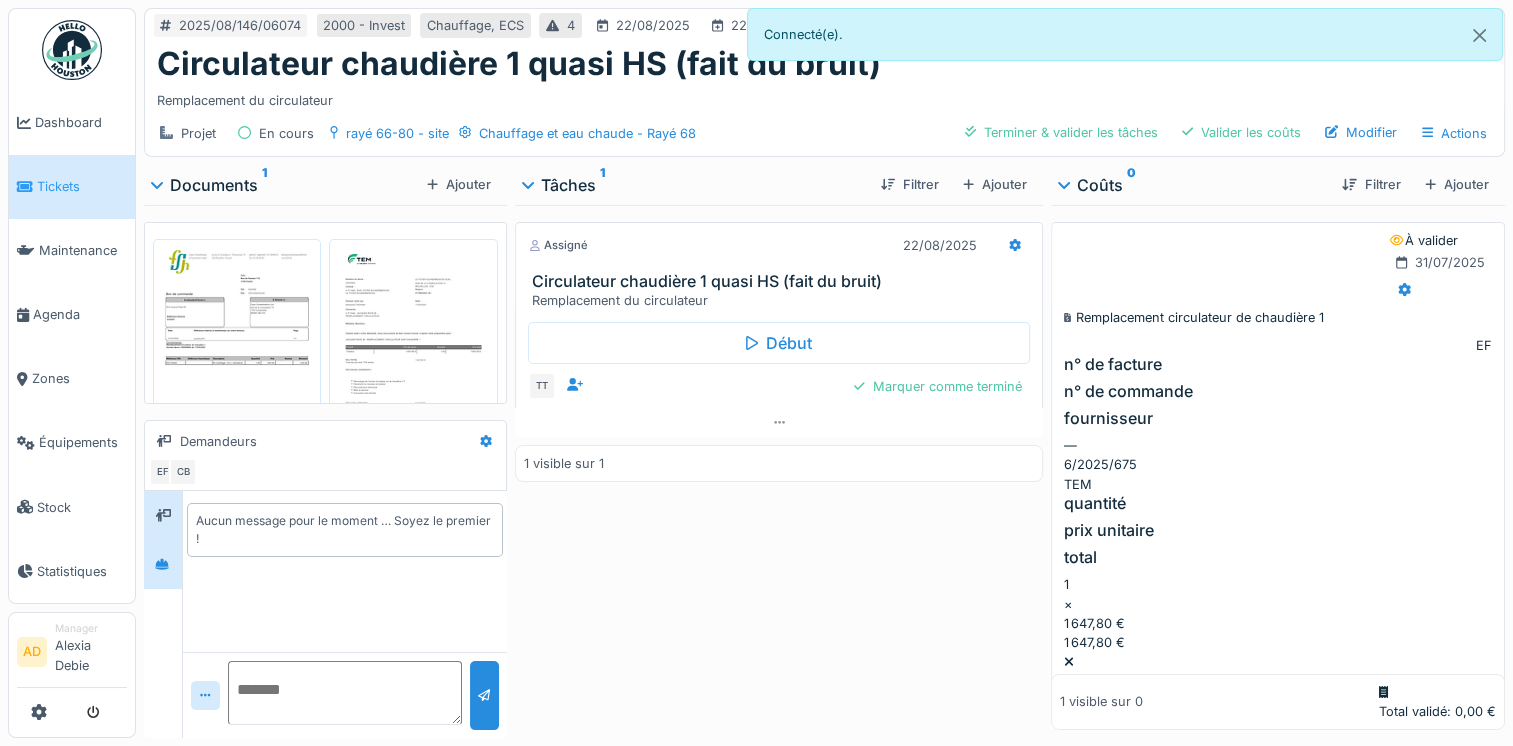 click at bounding box center (163, 564) 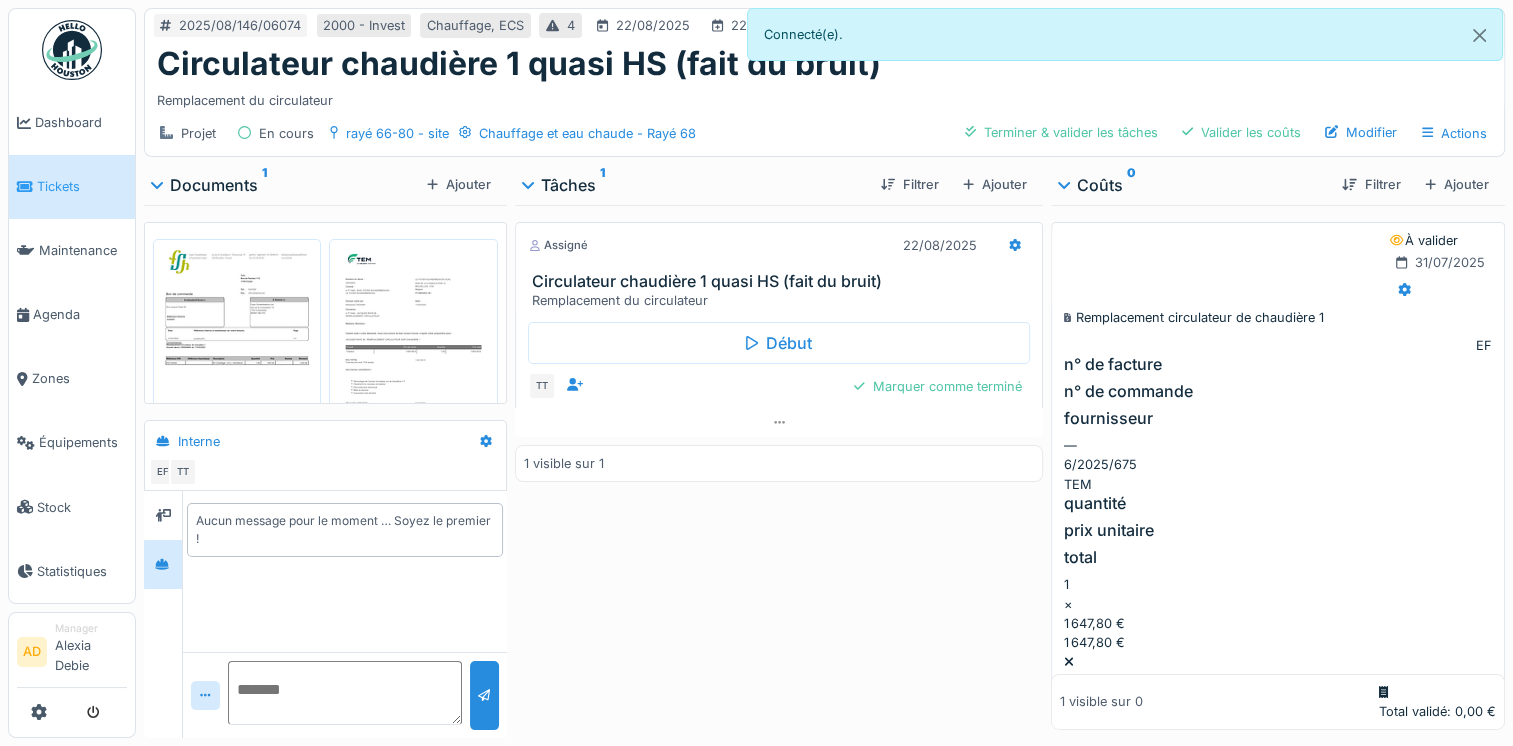 click at bounding box center (345, 693) 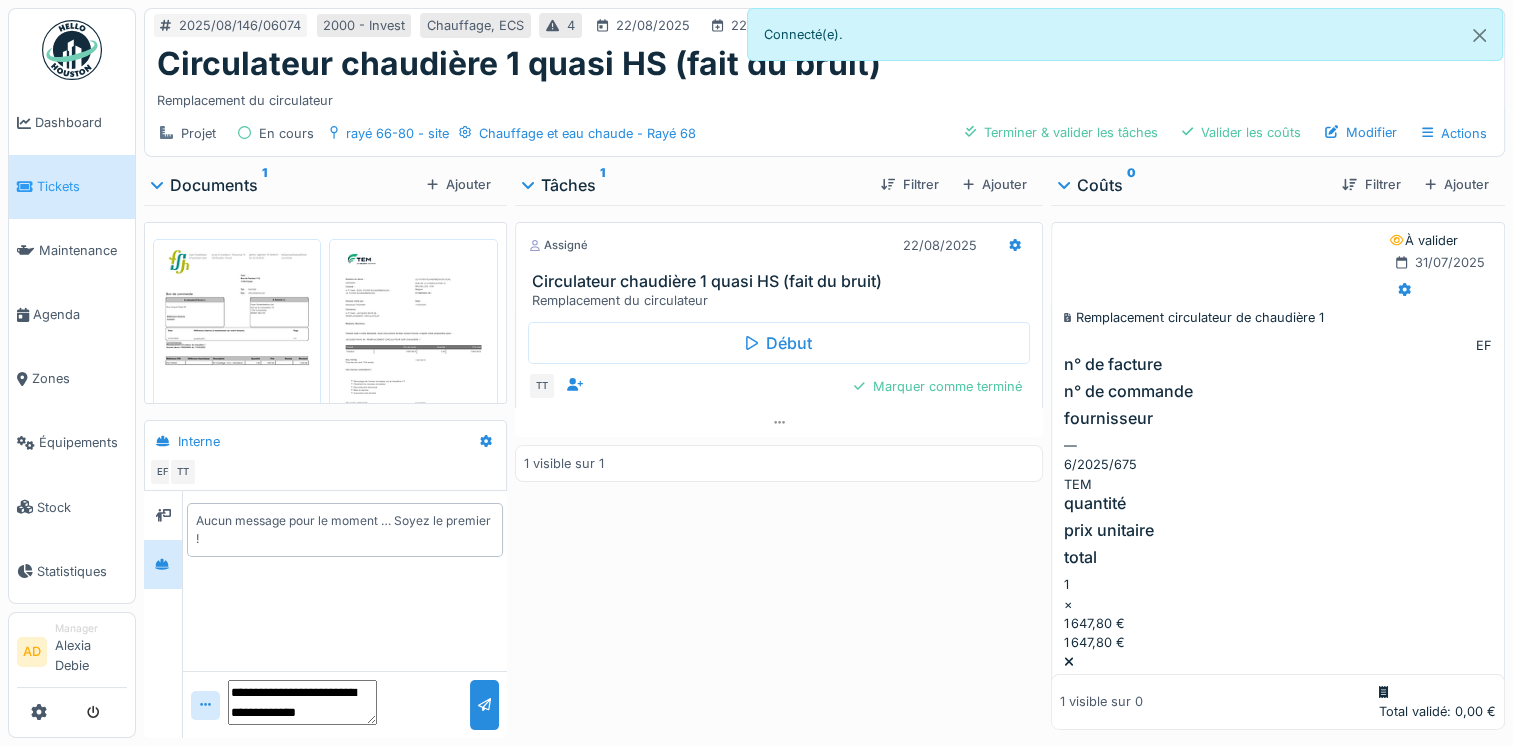 type on "**********" 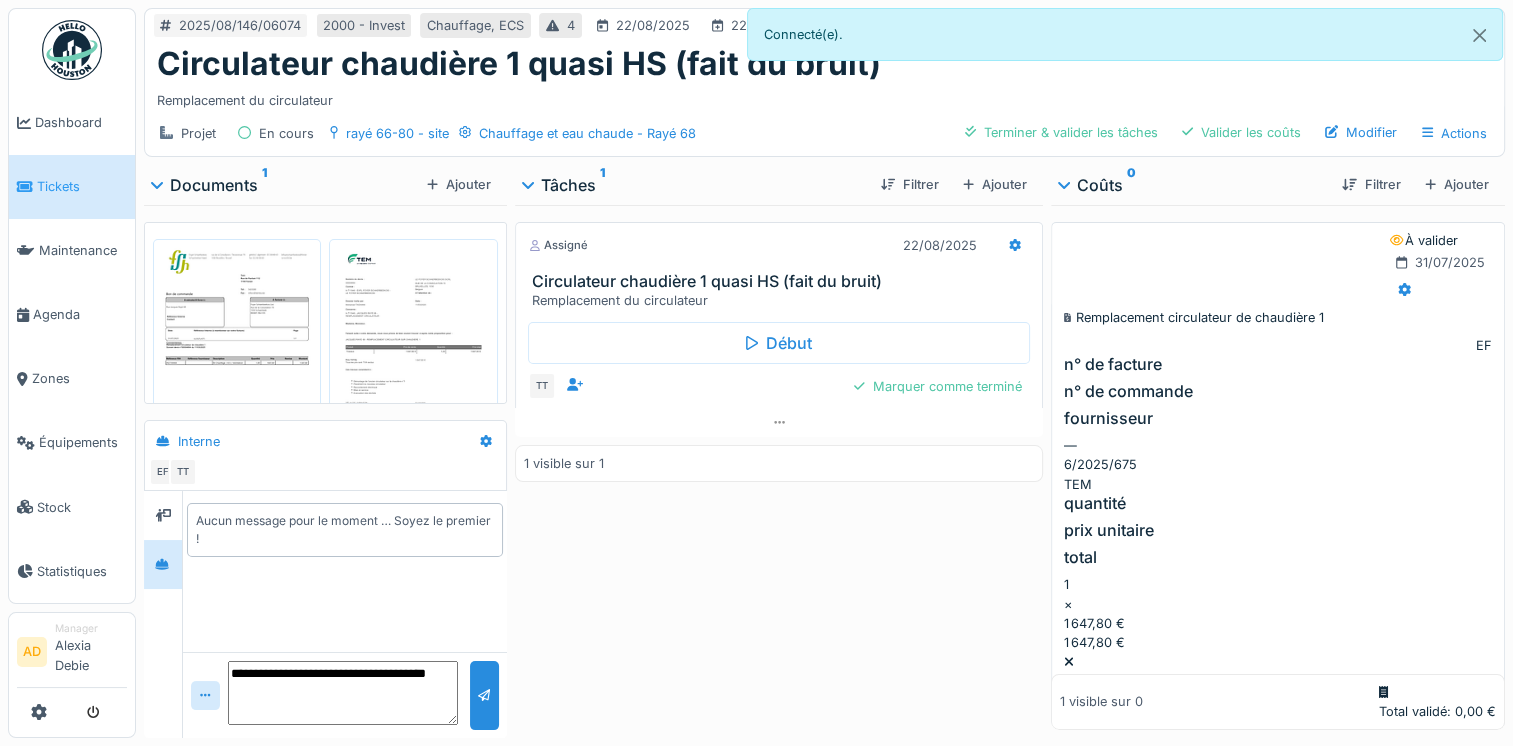 scroll, scrollTop: 0, scrollLeft: 0, axis: both 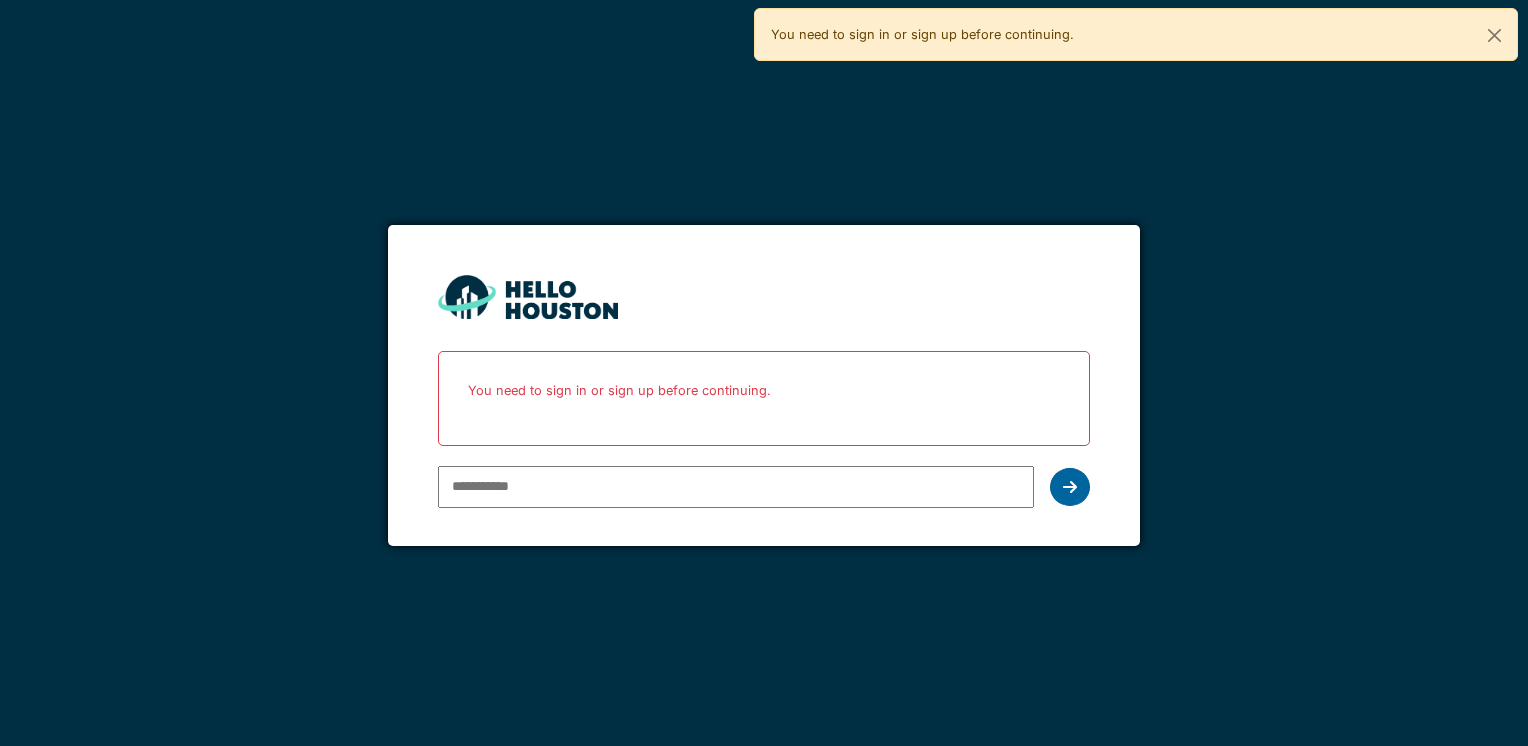 type on "**********" 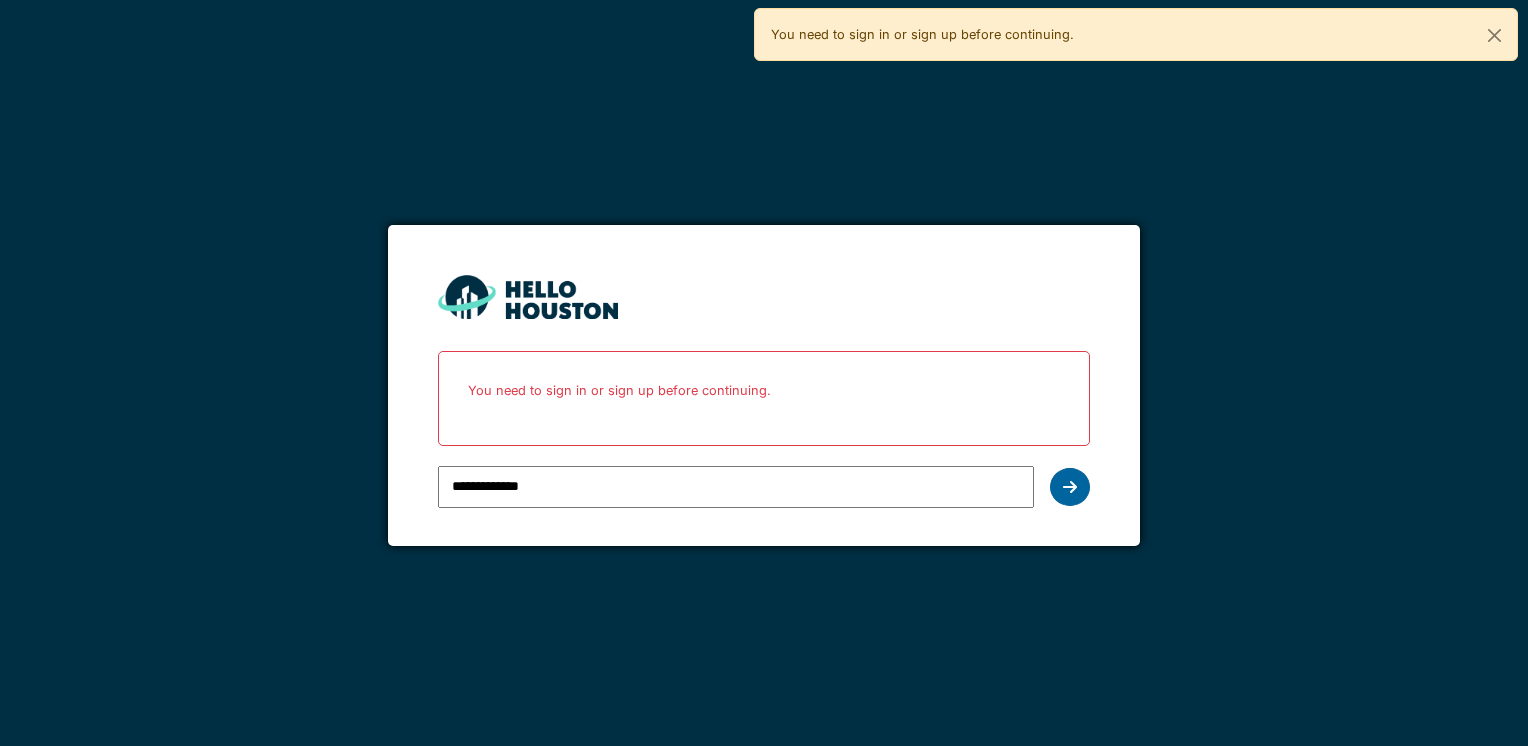 click at bounding box center [1070, 487] 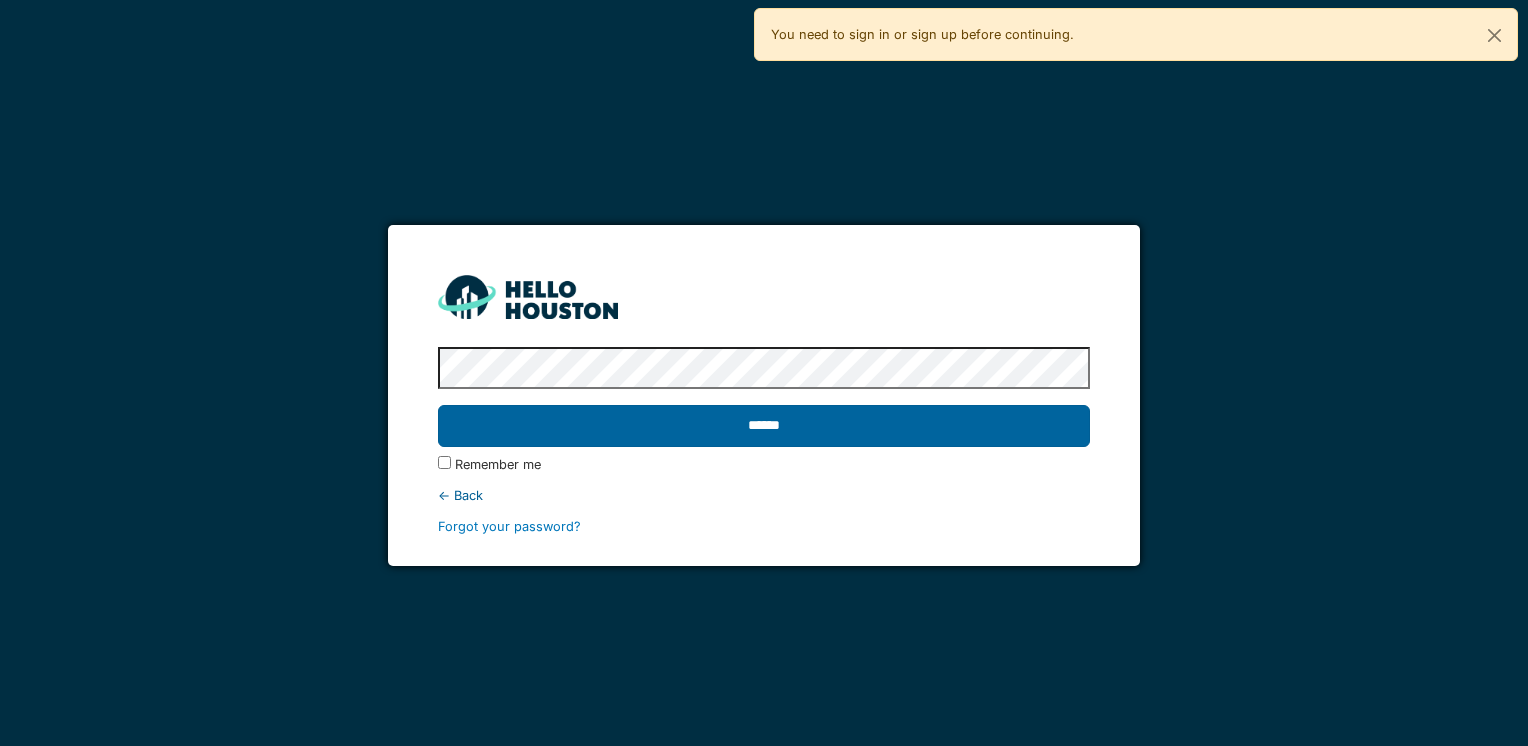 click on "******" at bounding box center (763, 426) 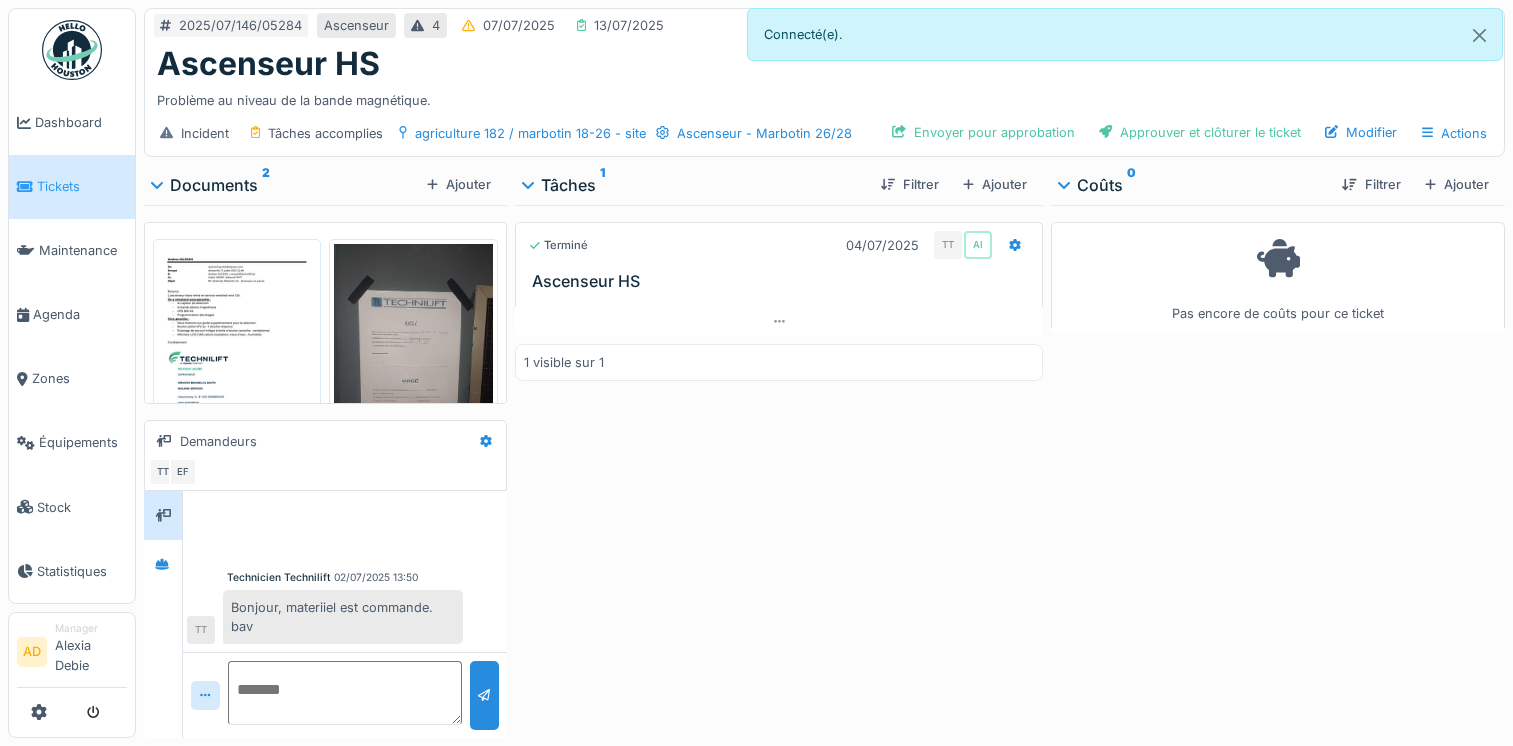 scroll, scrollTop: 0, scrollLeft: 0, axis: both 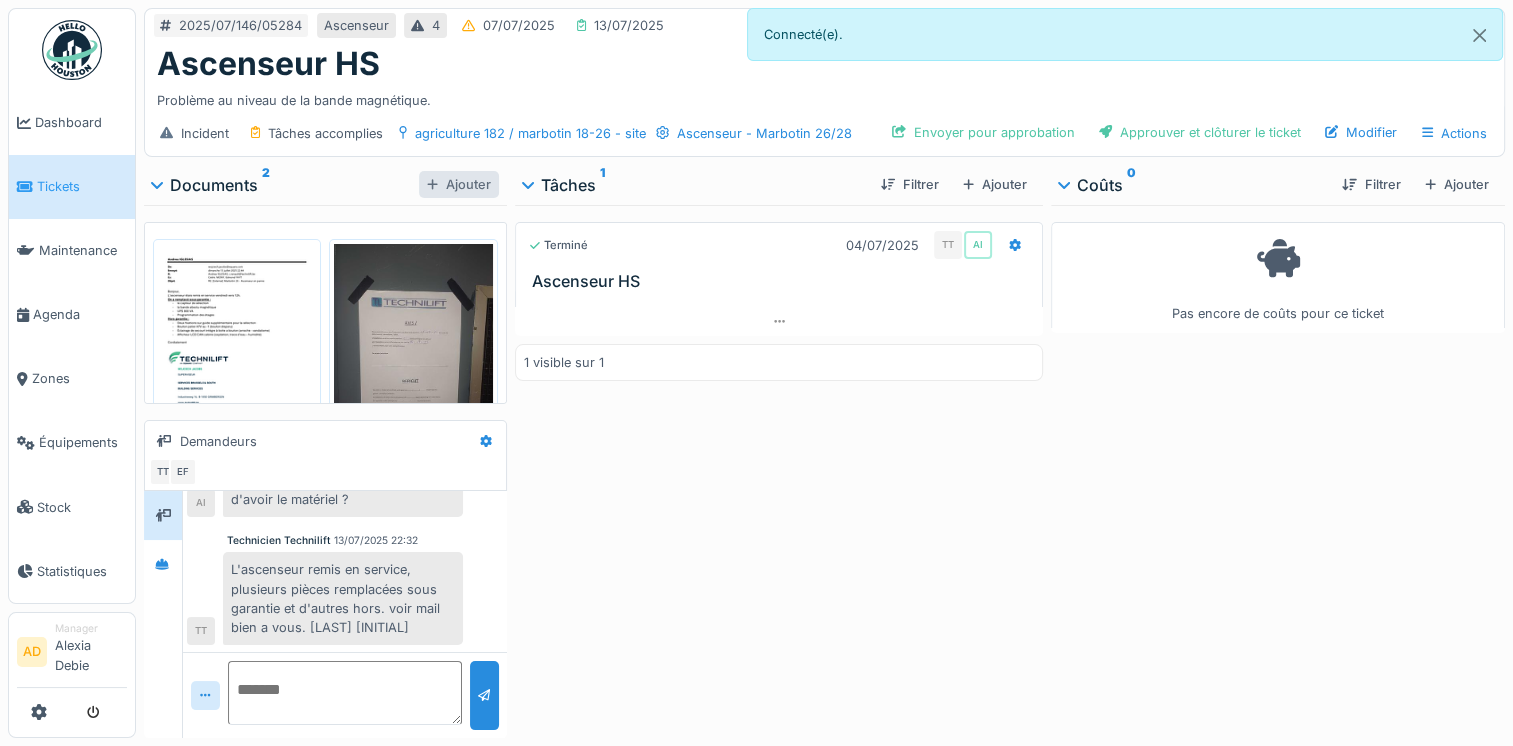 click on "Ajouter" at bounding box center (459, 184) 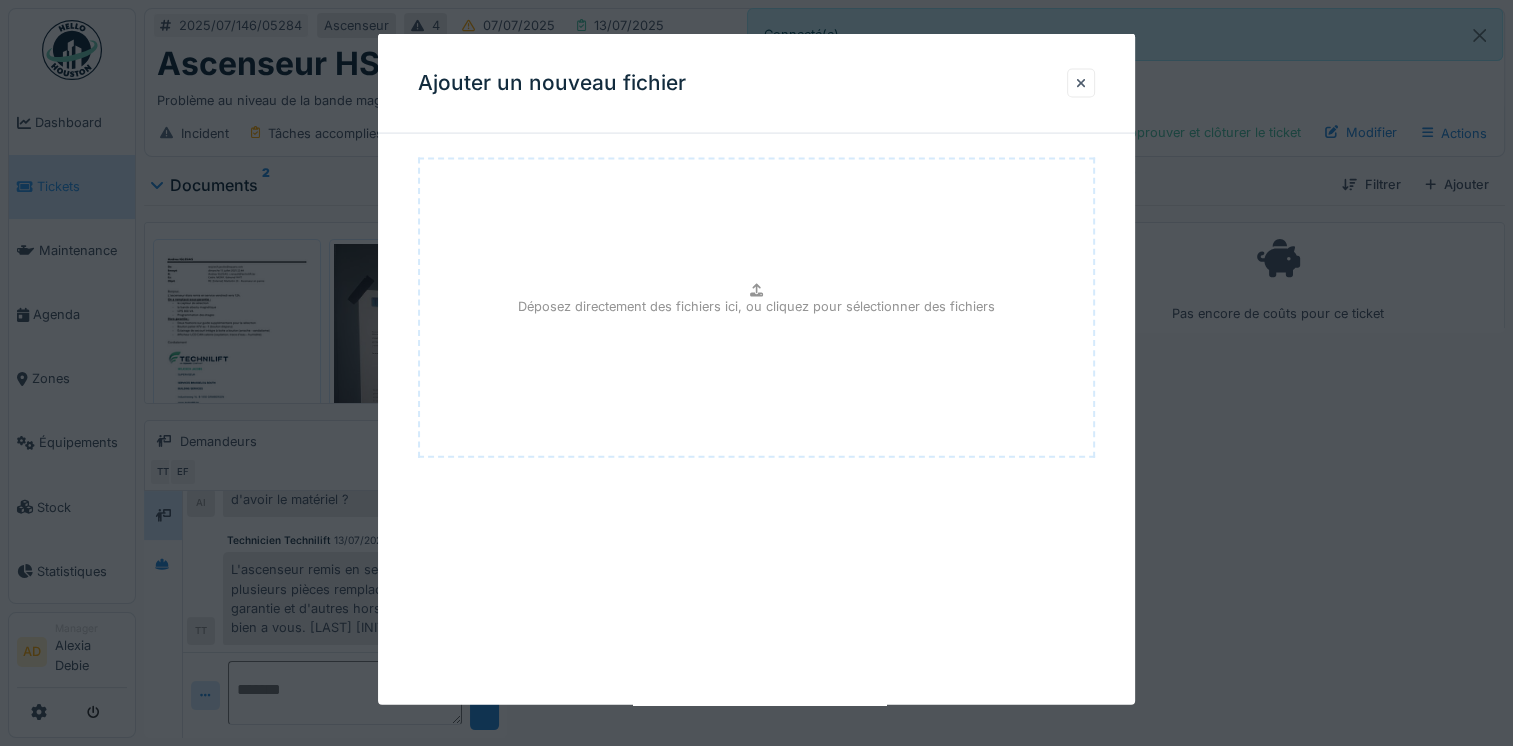 click on "Déposez directement des fichiers ici, ou cliquez pour sélectionner des fichiers" at bounding box center [756, 308] 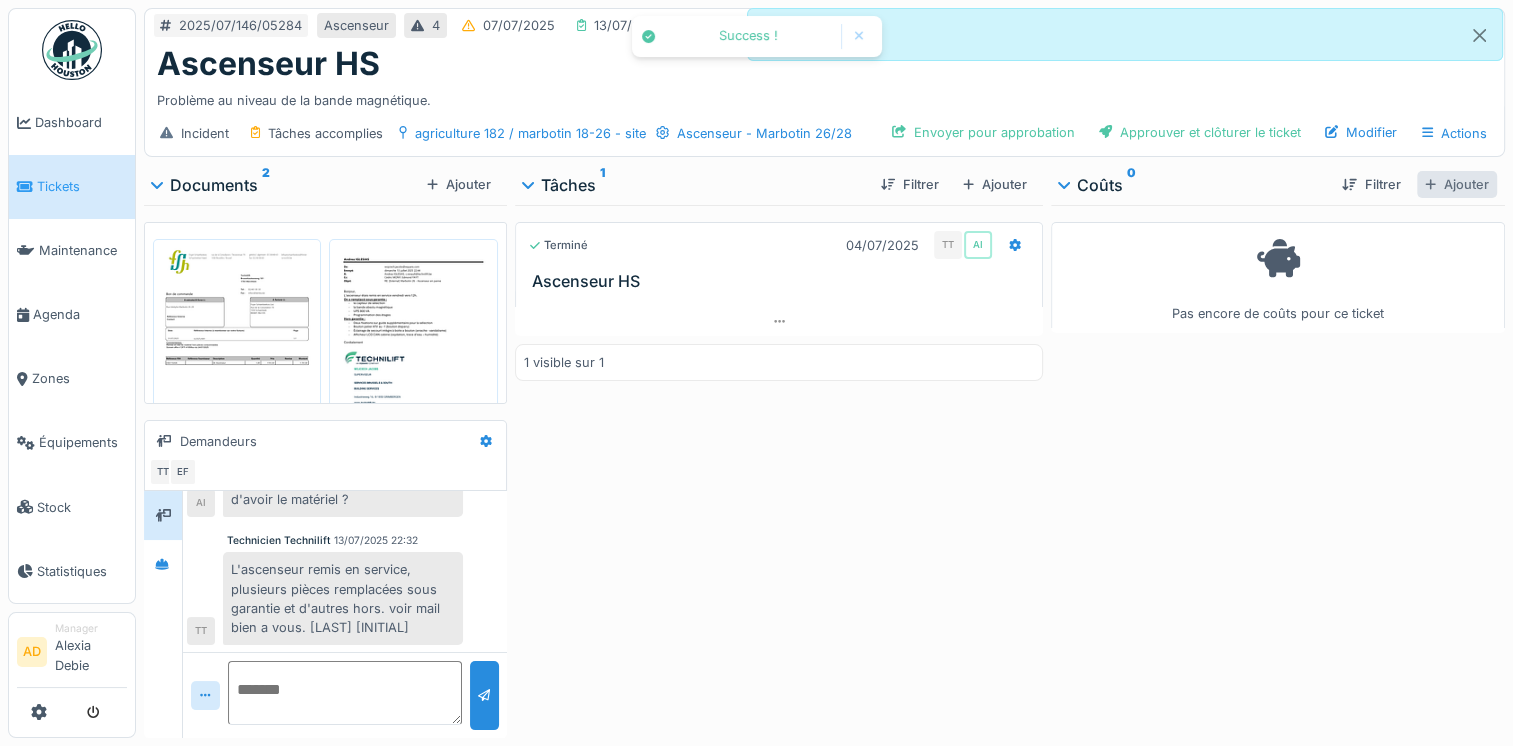 click on "Ajouter" at bounding box center [1457, 184] 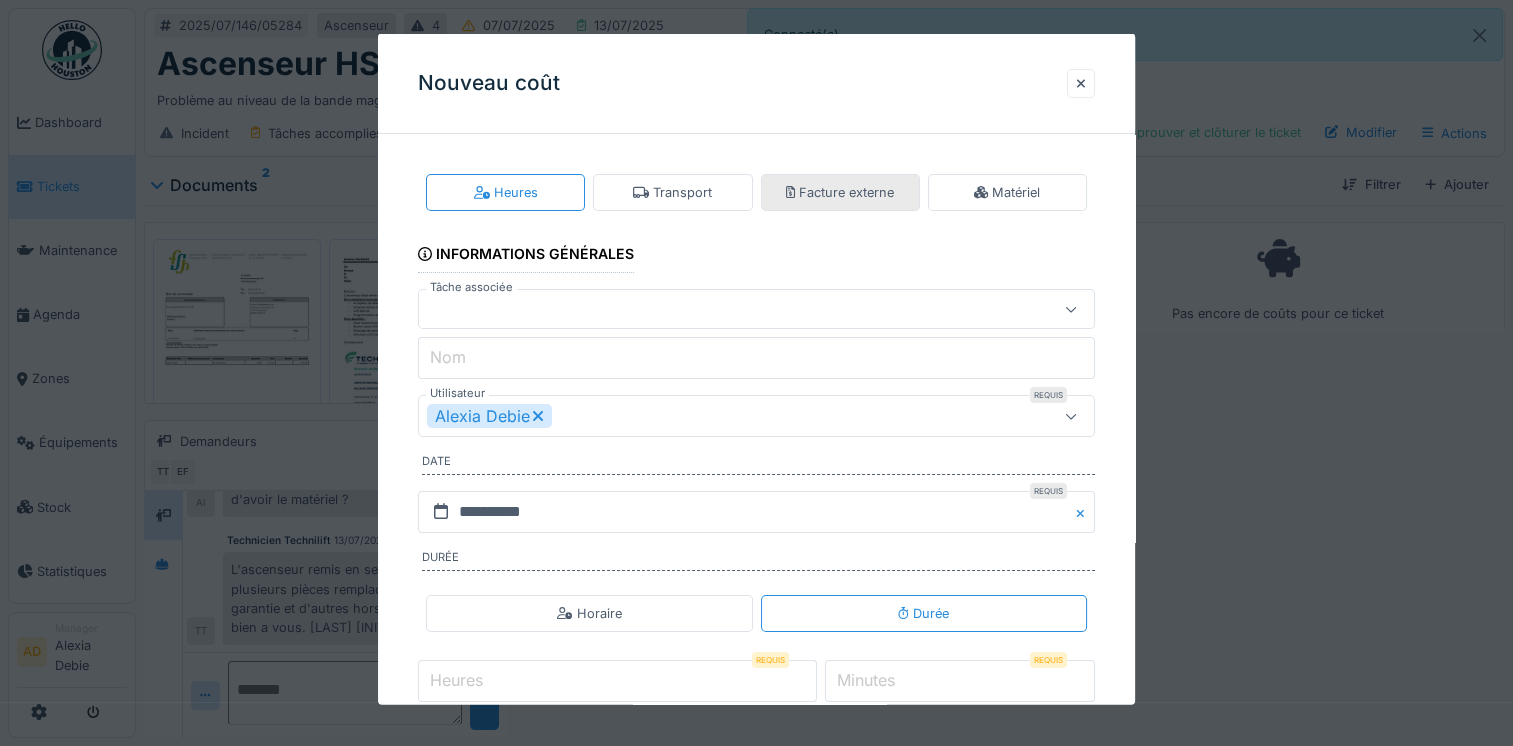 click on "Facture externe" at bounding box center (840, 192) 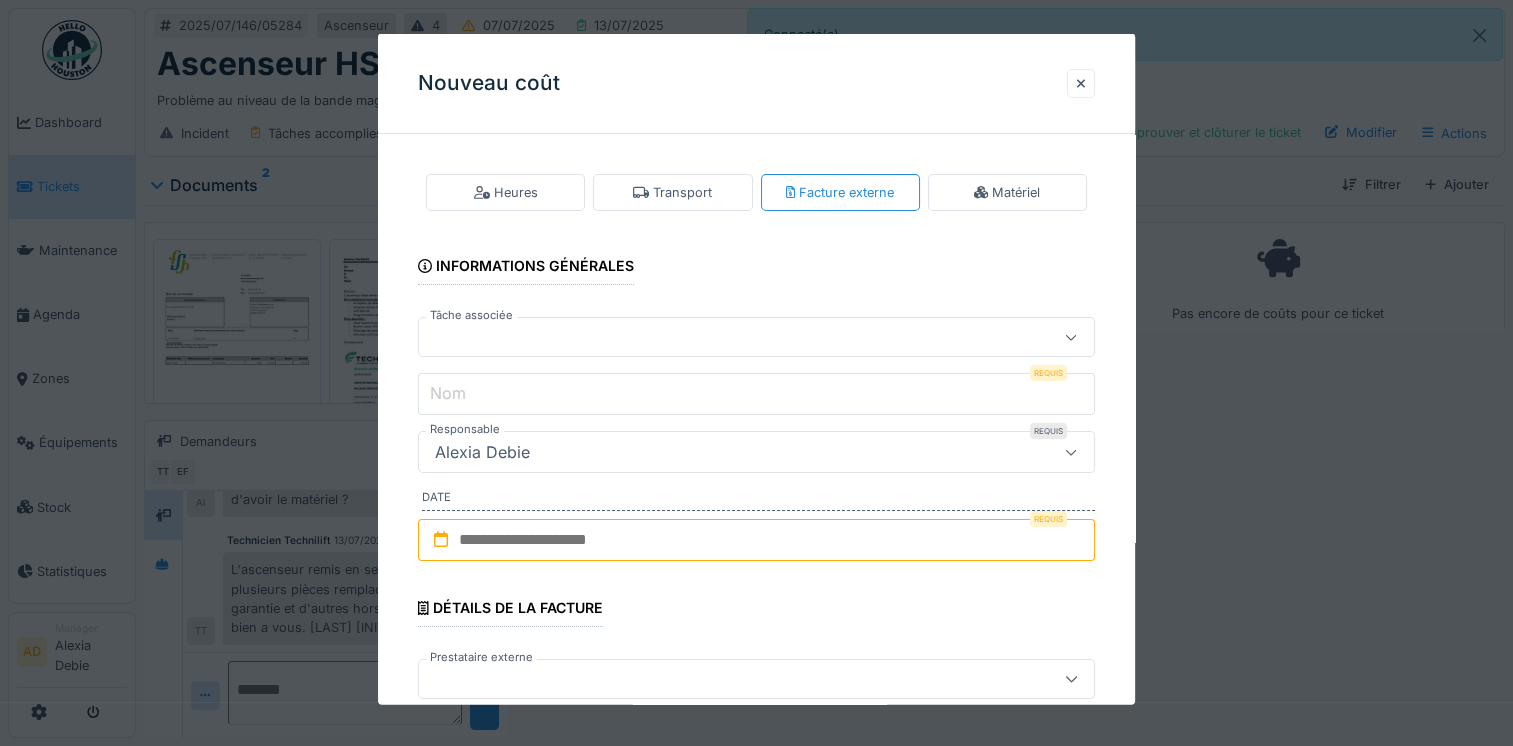 click on "Nom" at bounding box center (756, 394) 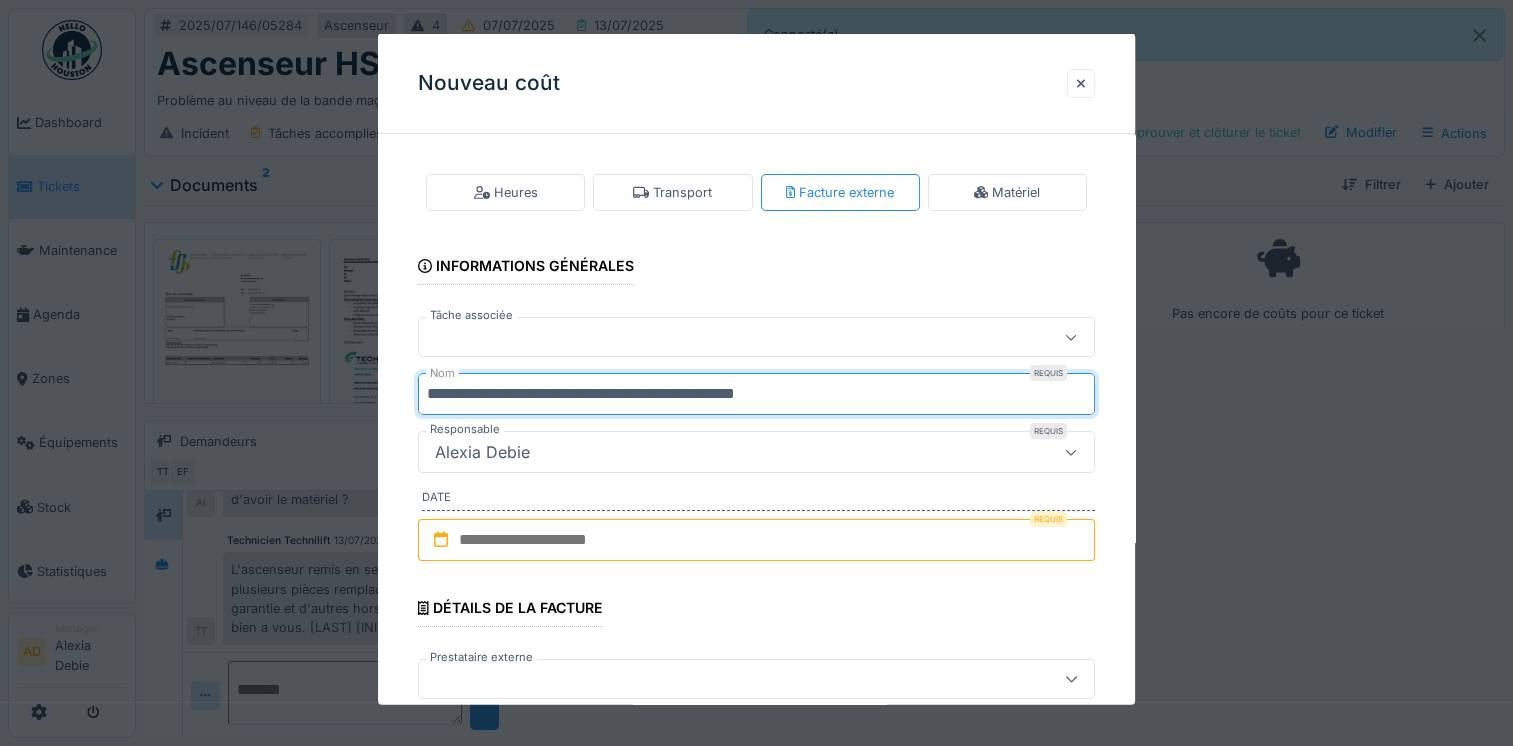 type on "**********" 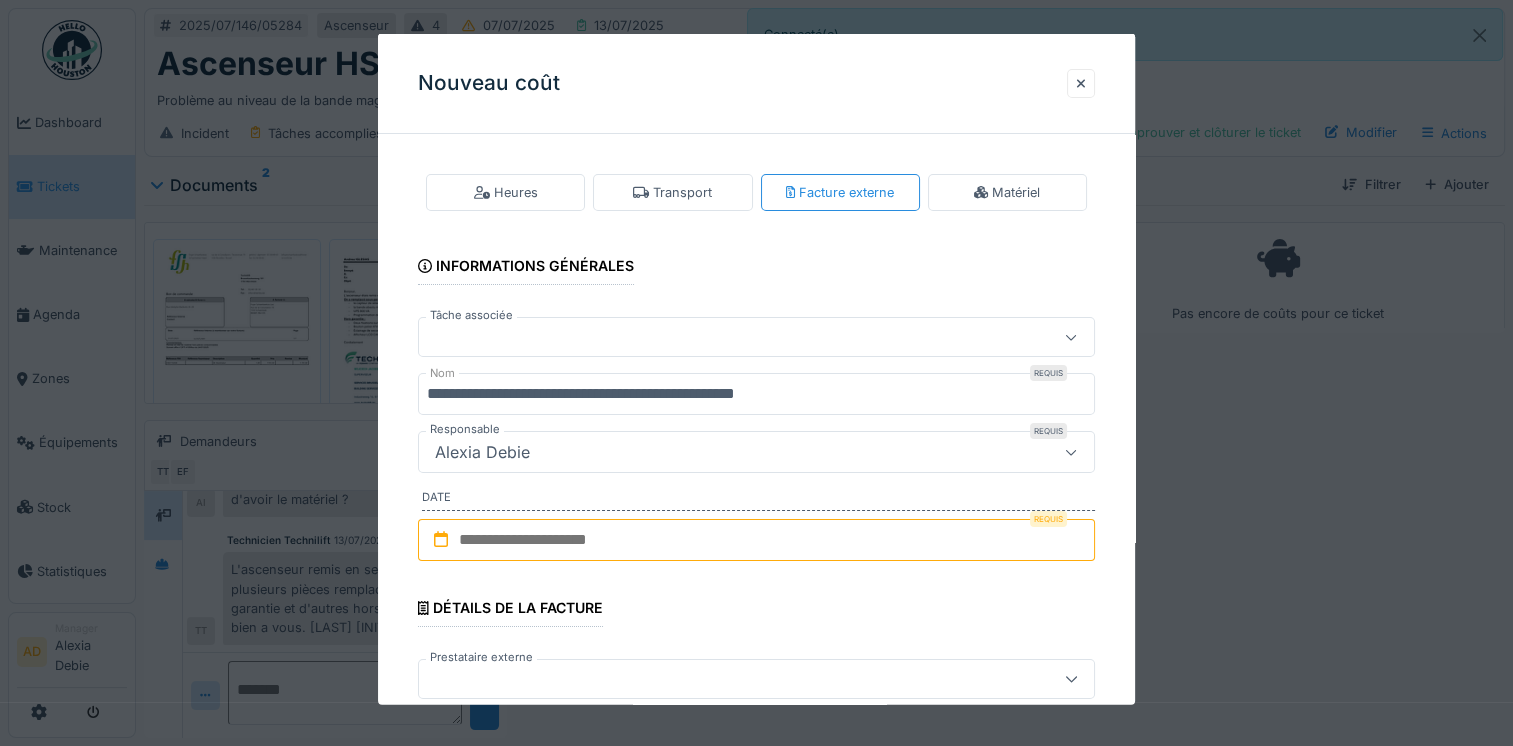 click on "Alexia Debie" at bounding box center (722, 452) 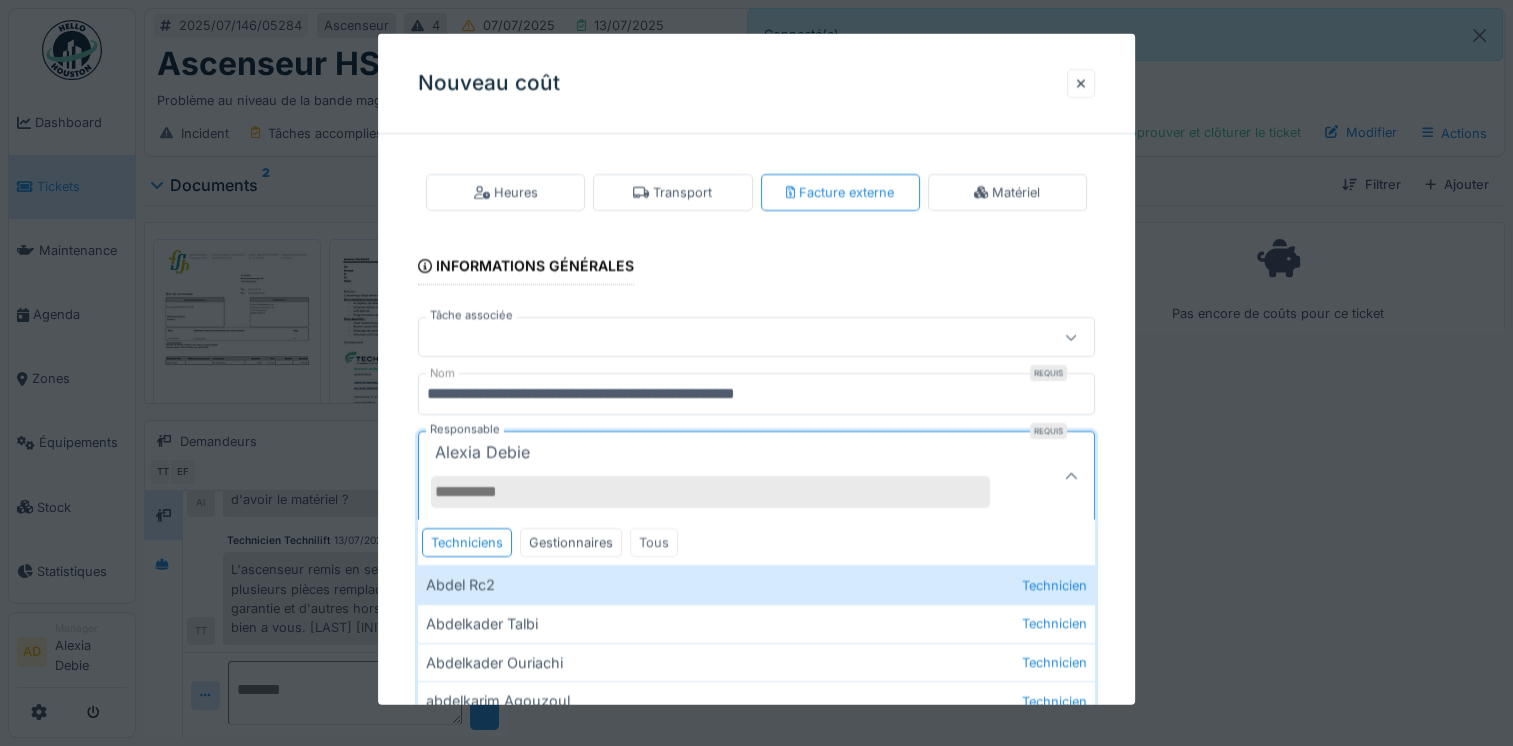 click on "Tous" at bounding box center (654, 542) 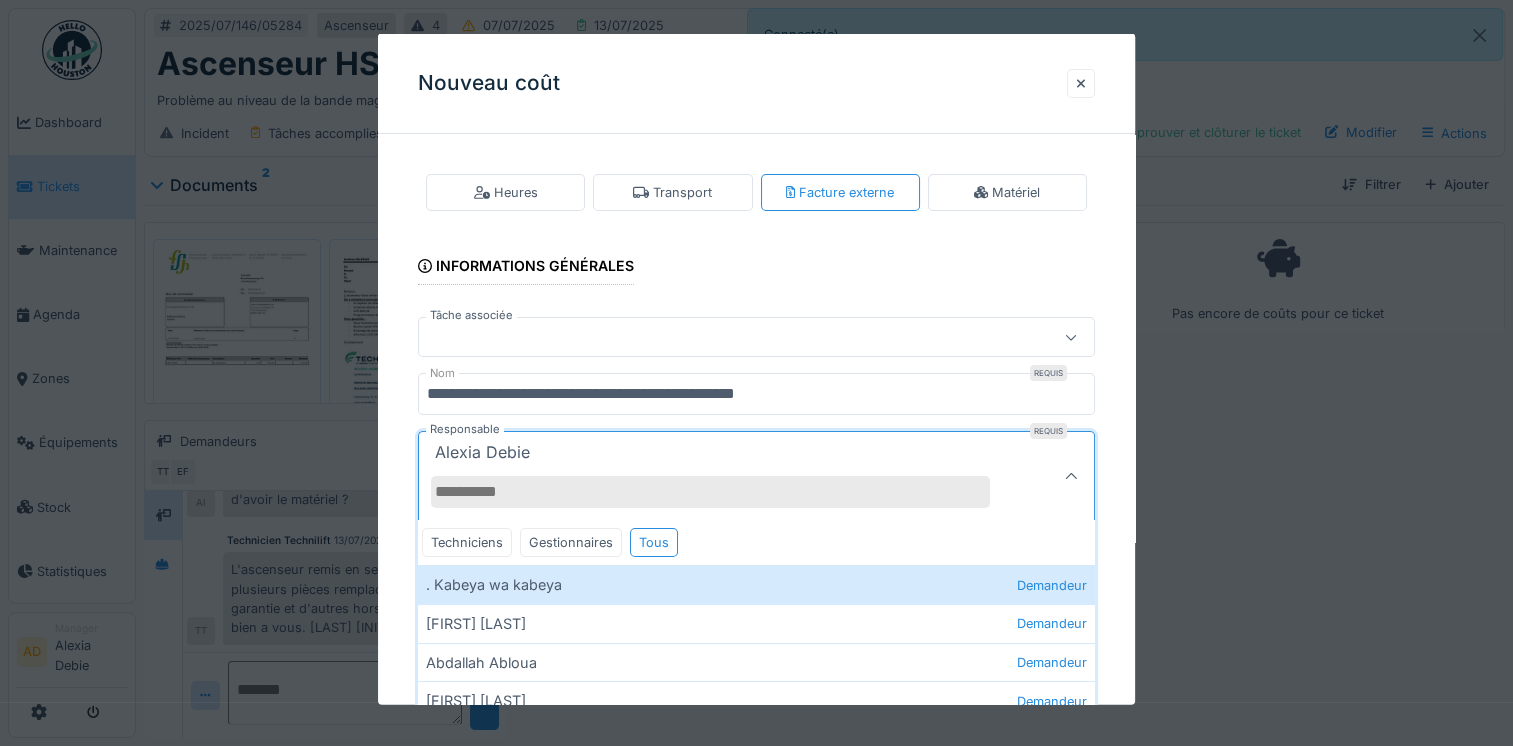 click on "Responsable" at bounding box center [710, 492] 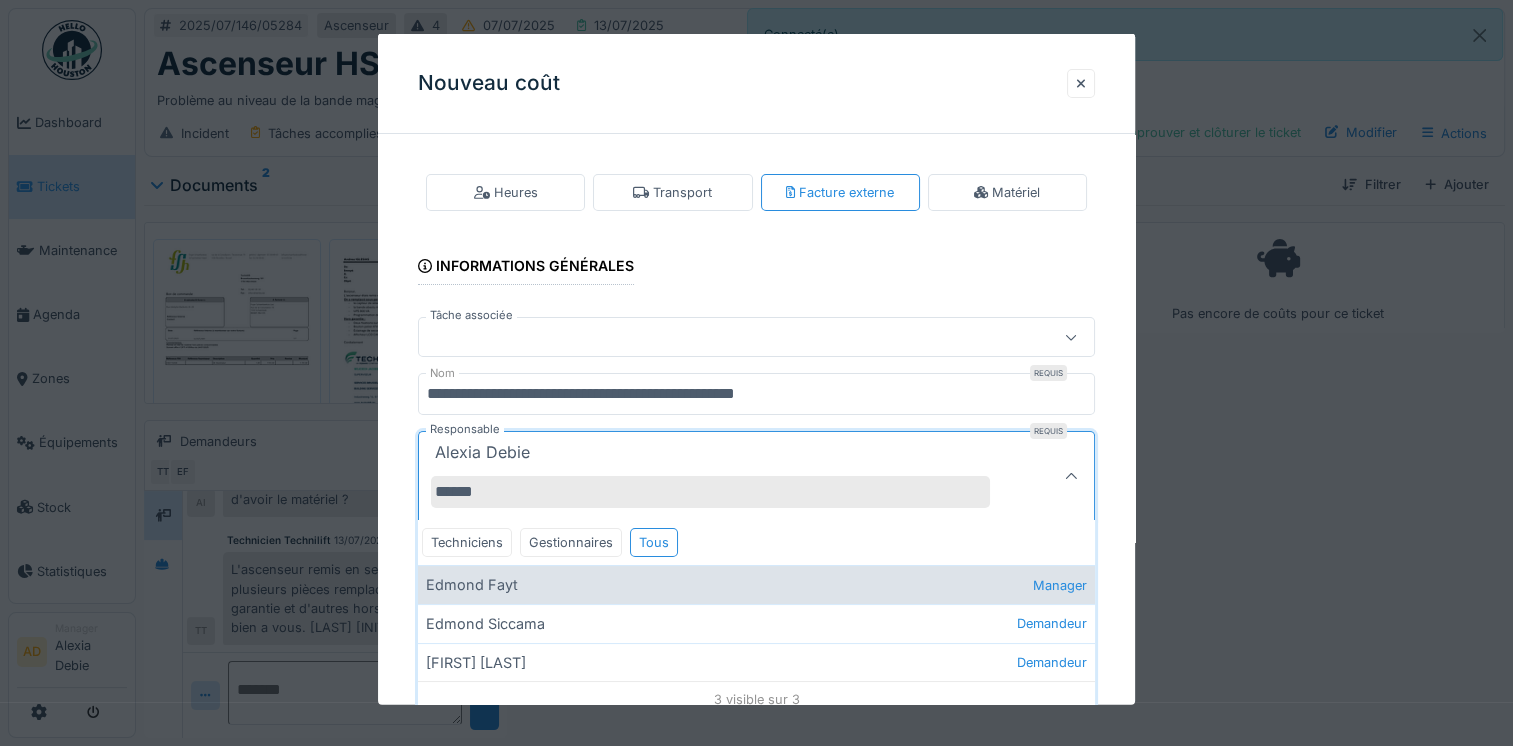 type on "******" 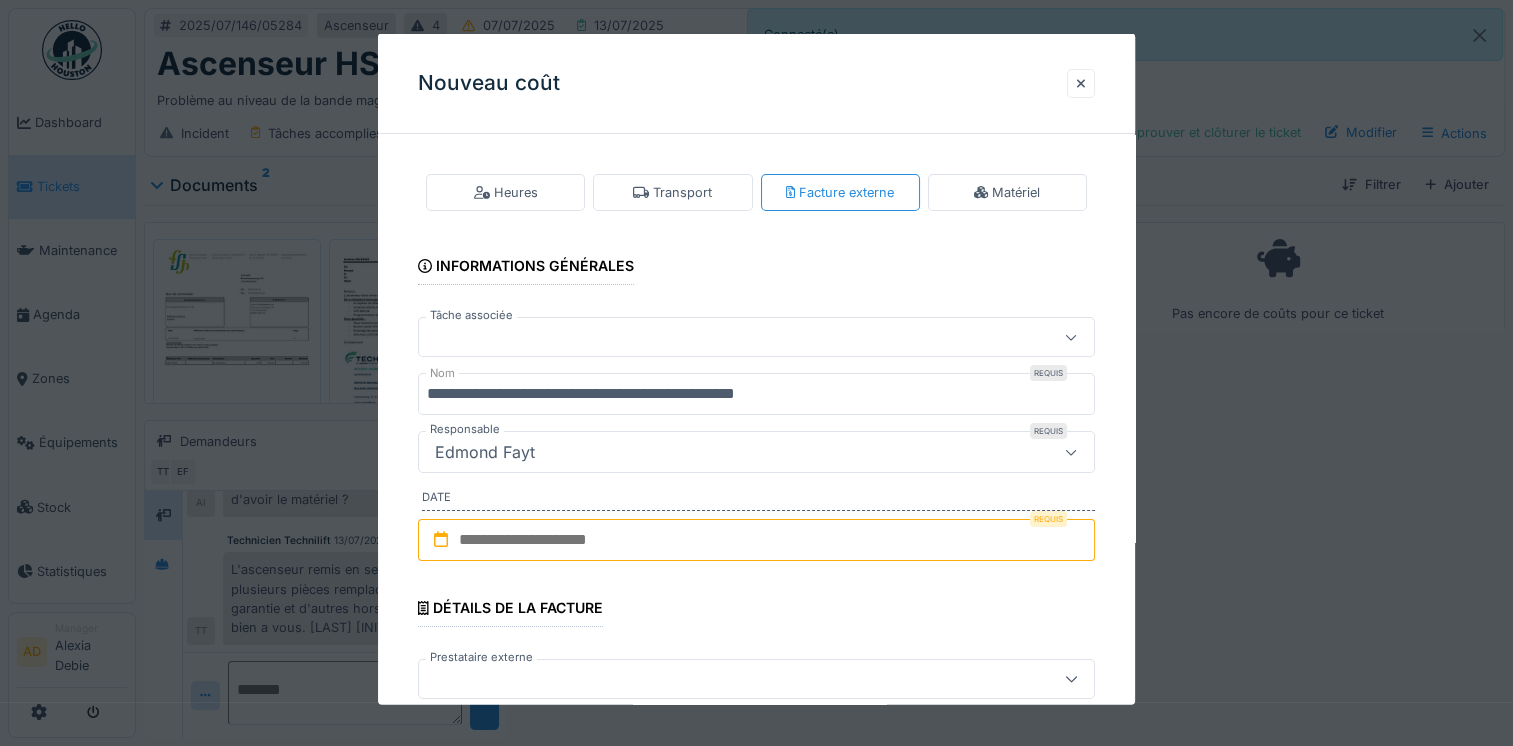 click at bounding box center [756, 540] 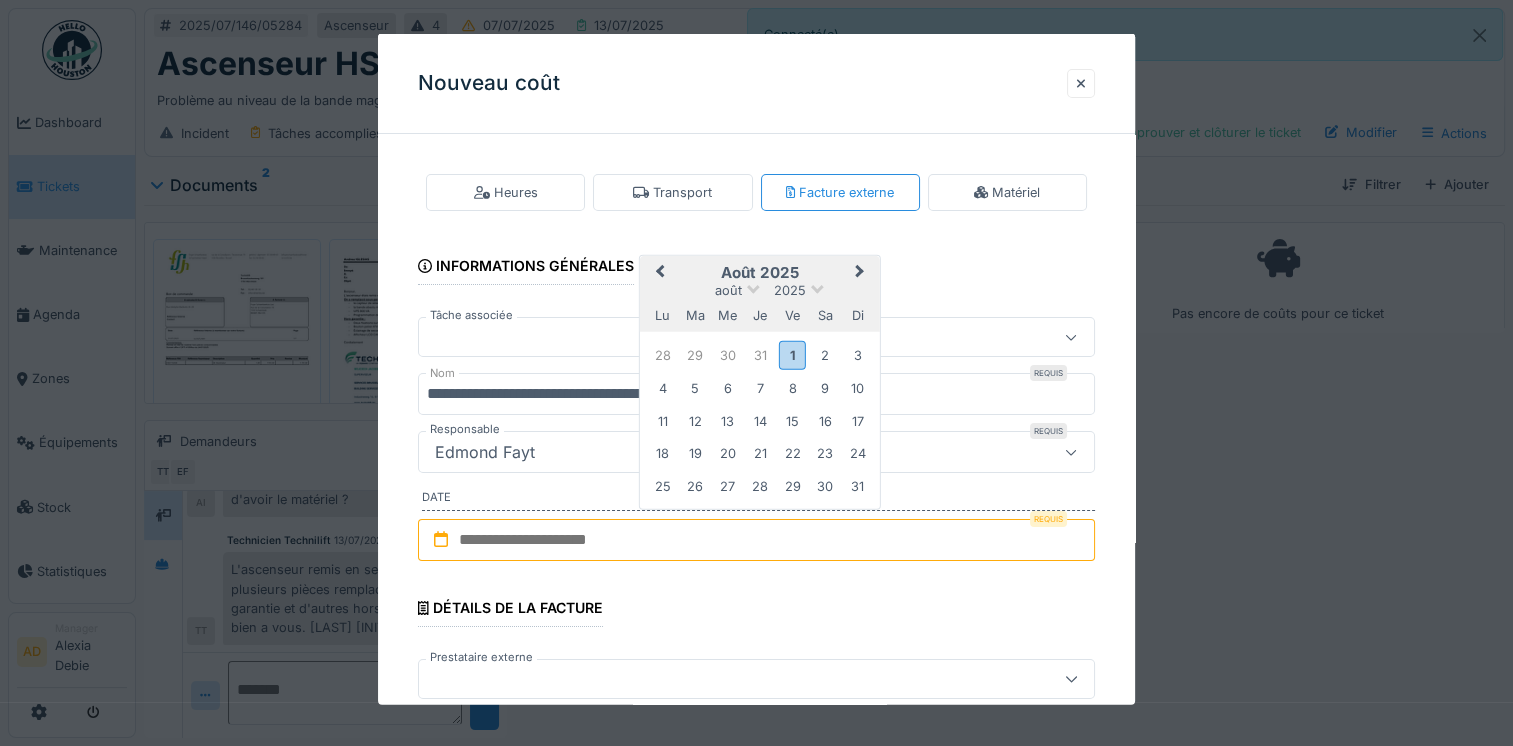 type on "**********" 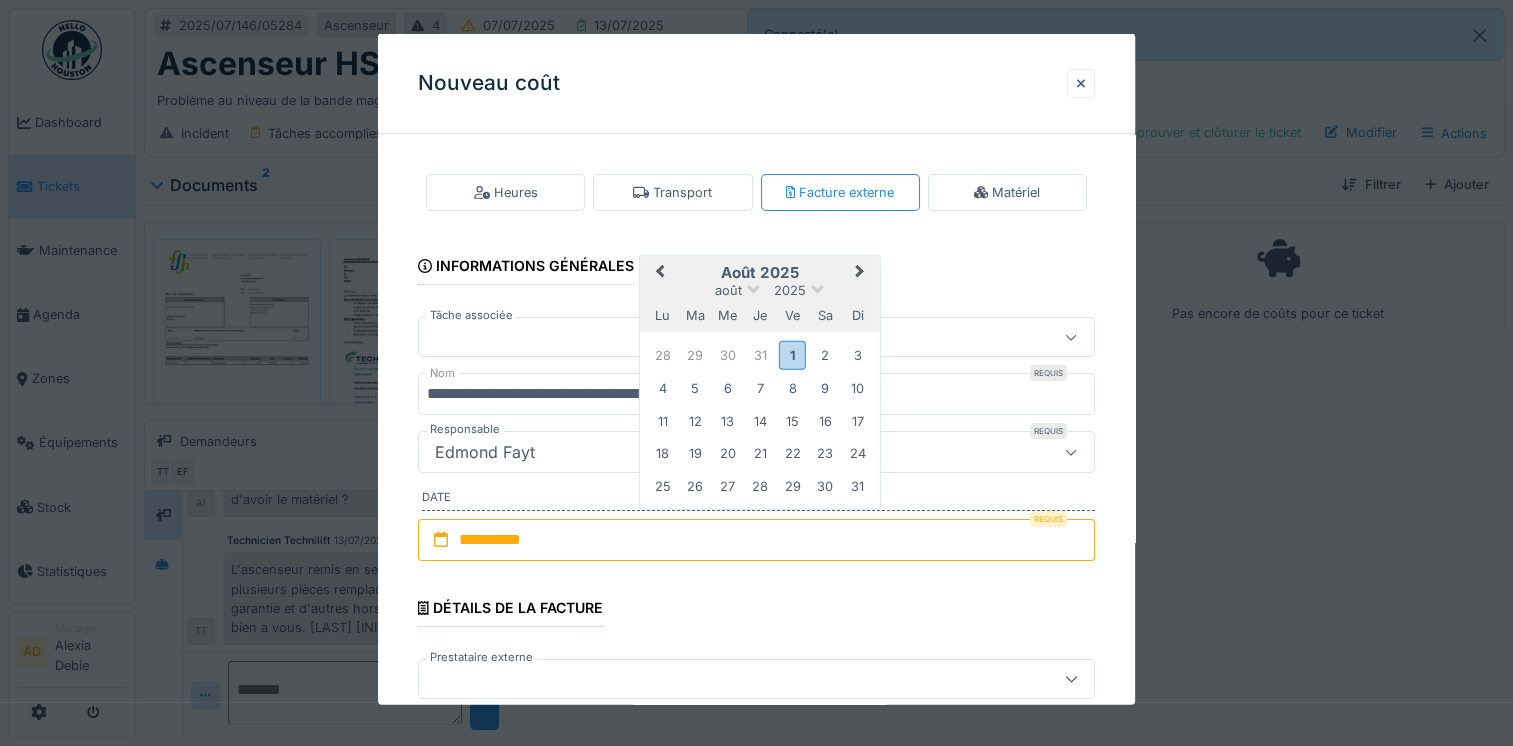 type on "**********" 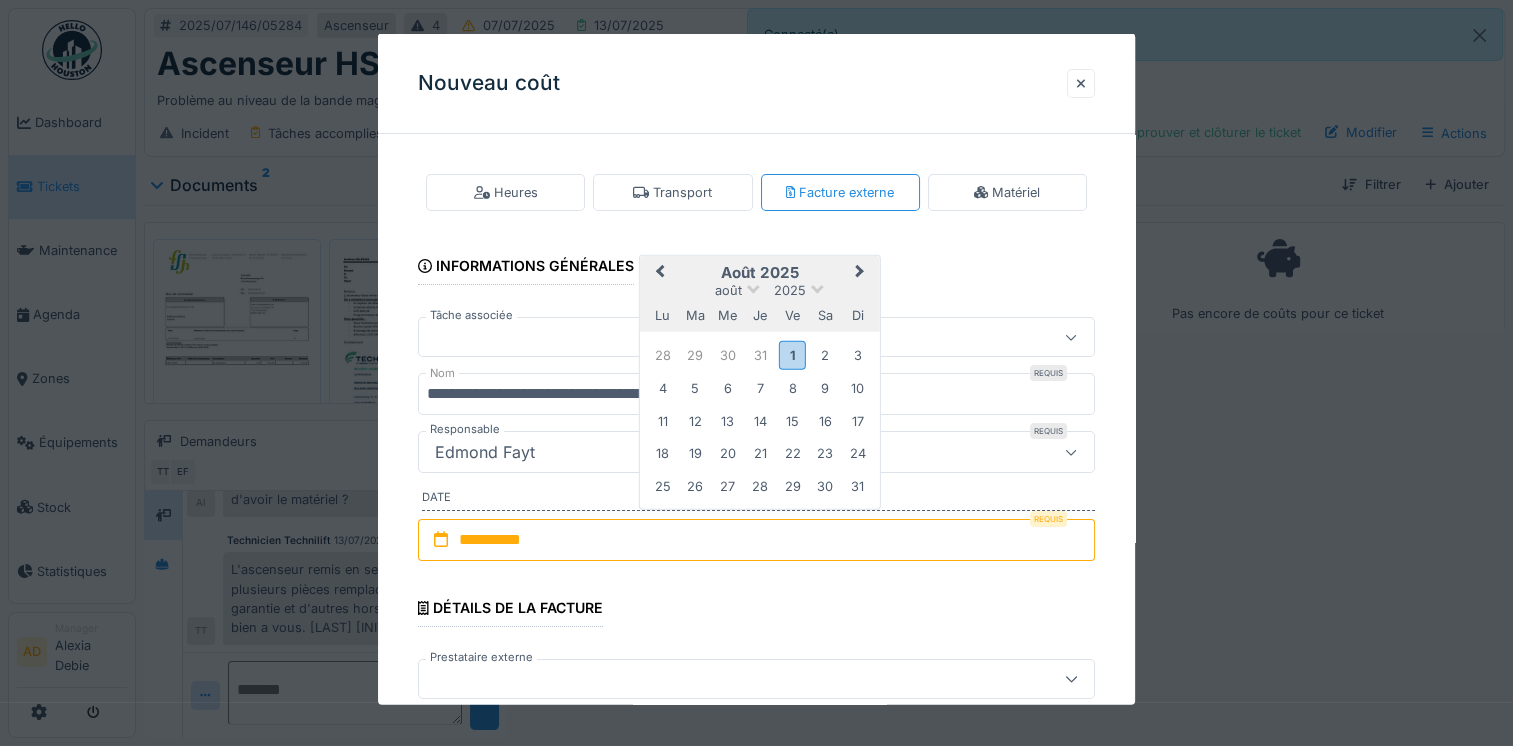 type on "*******" 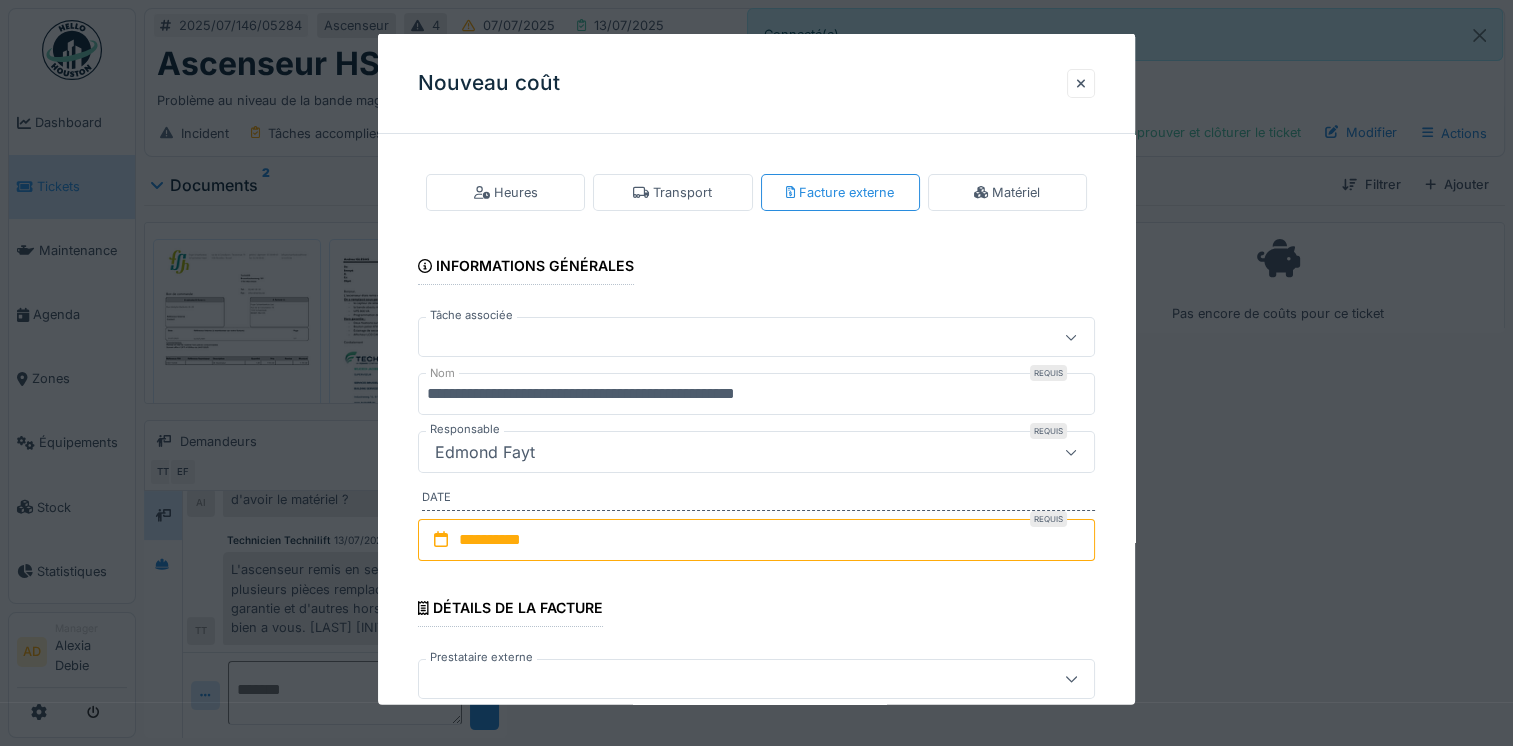 click on "**********" at bounding box center [756, 747] 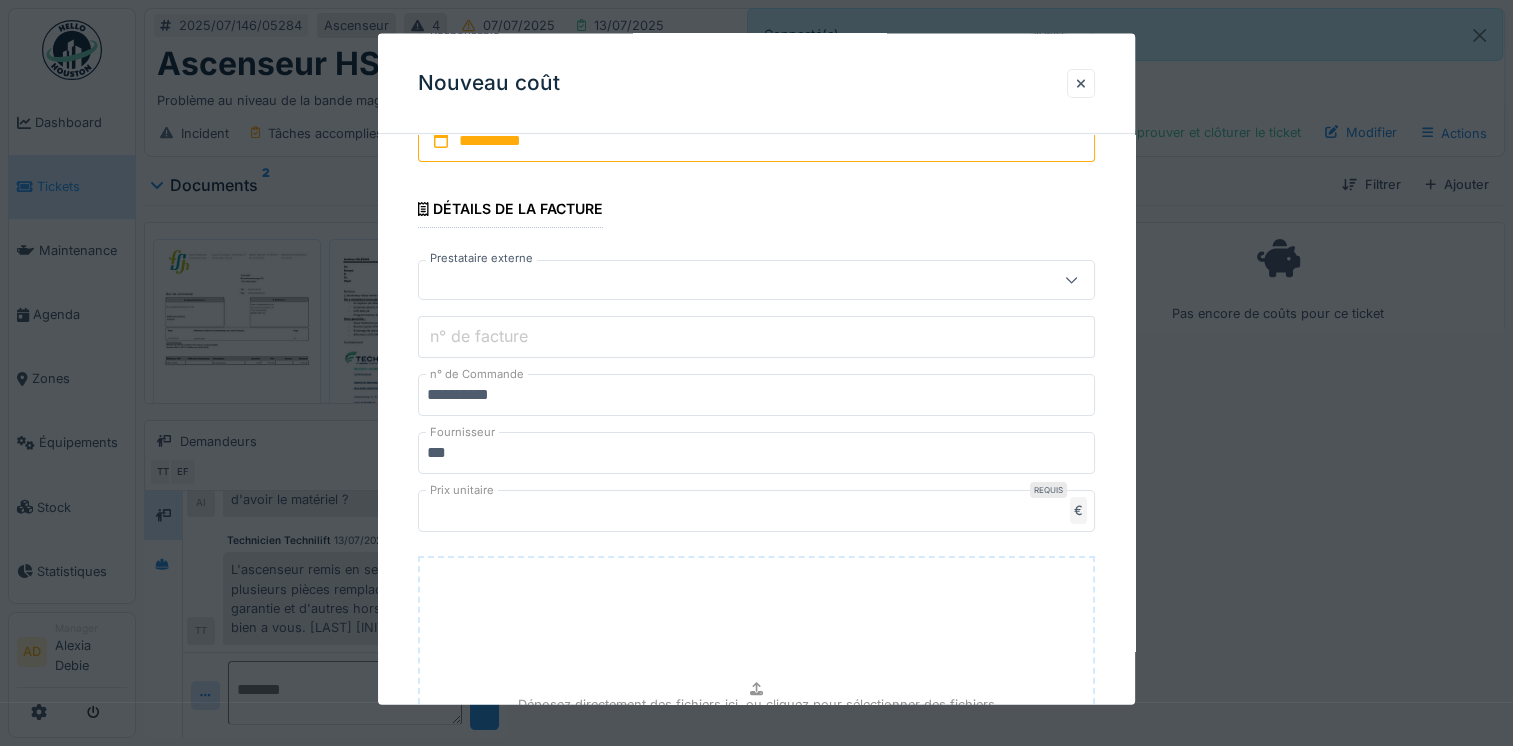 scroll, scrollTop: 400, scrollLeft: 0, axis: vertical 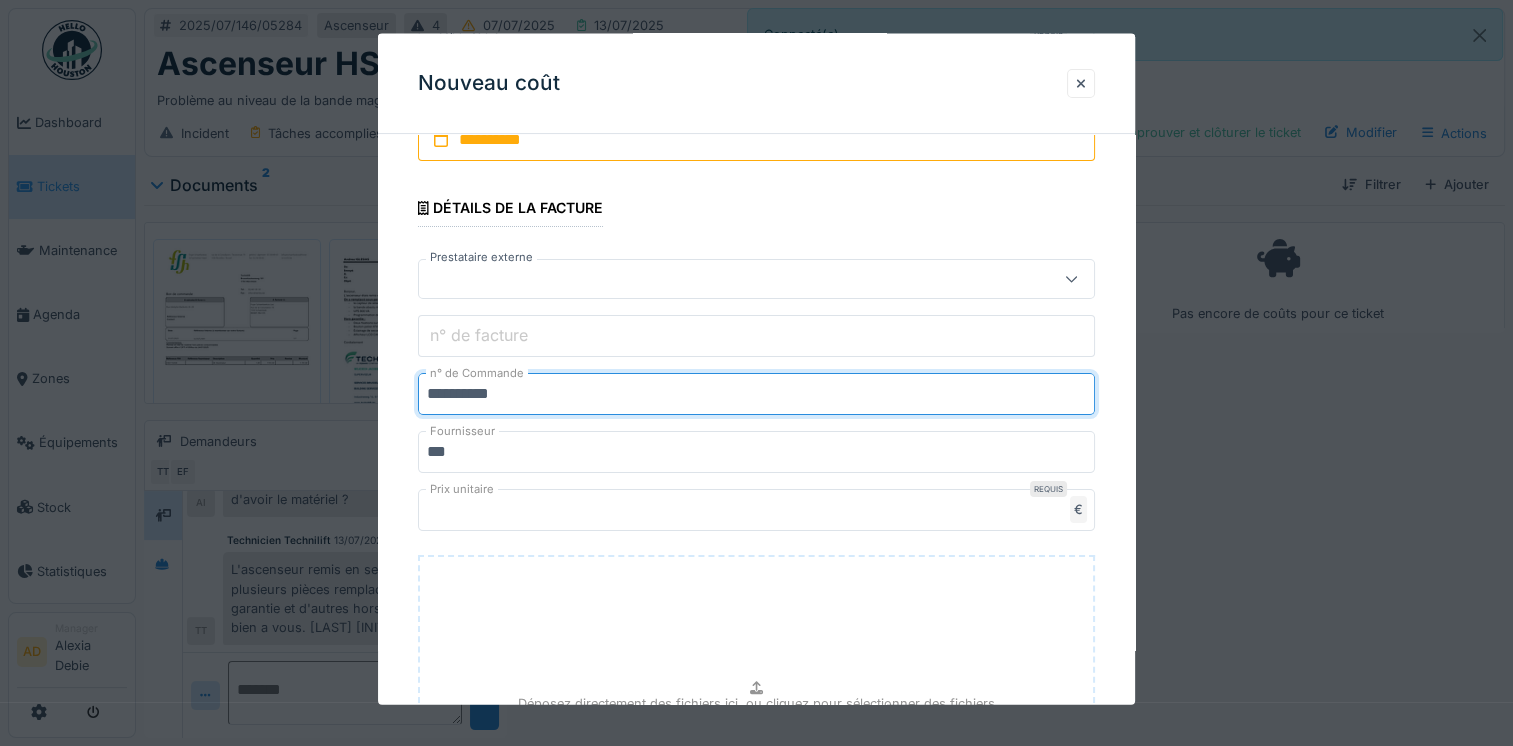 drag, startPoint x: 533, startPoint y: 384, endPoint x: 304, endPoint y: 382, distance: 229.00873 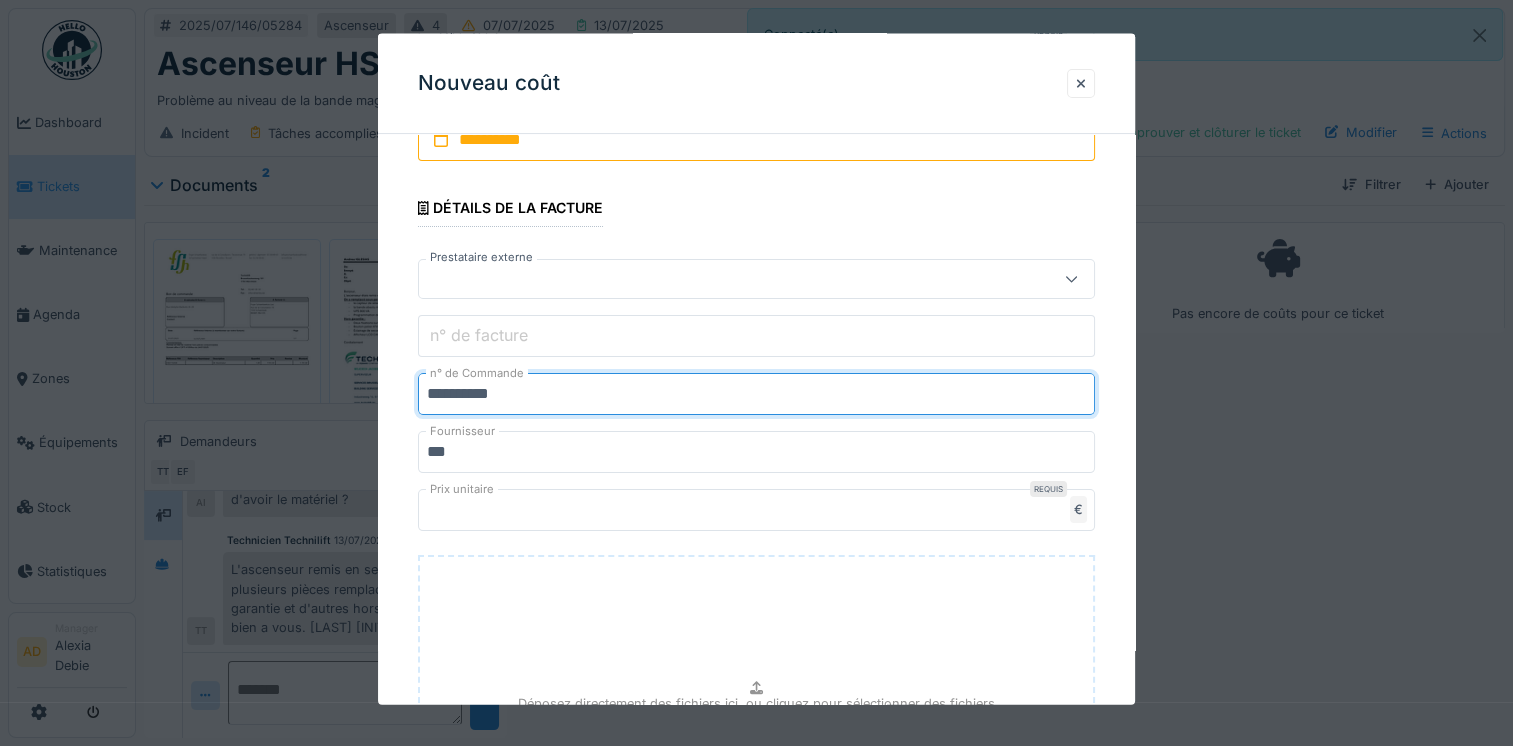 click on "**********" at bounding box center [824, 373] 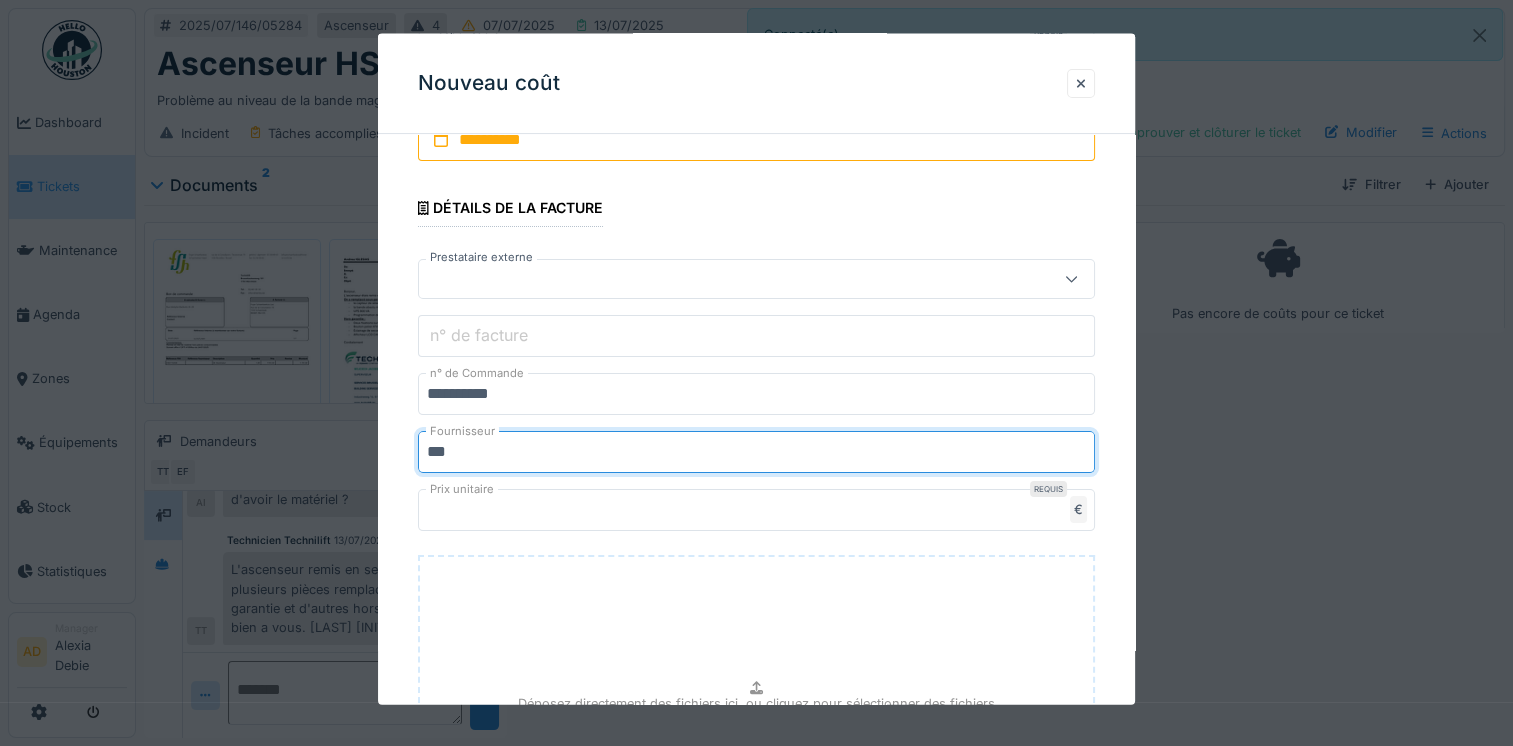 drag, startPoint x: 502, startPoint y: 459, endPoint x: 370, endPoint y: 452, distance: 132.18547 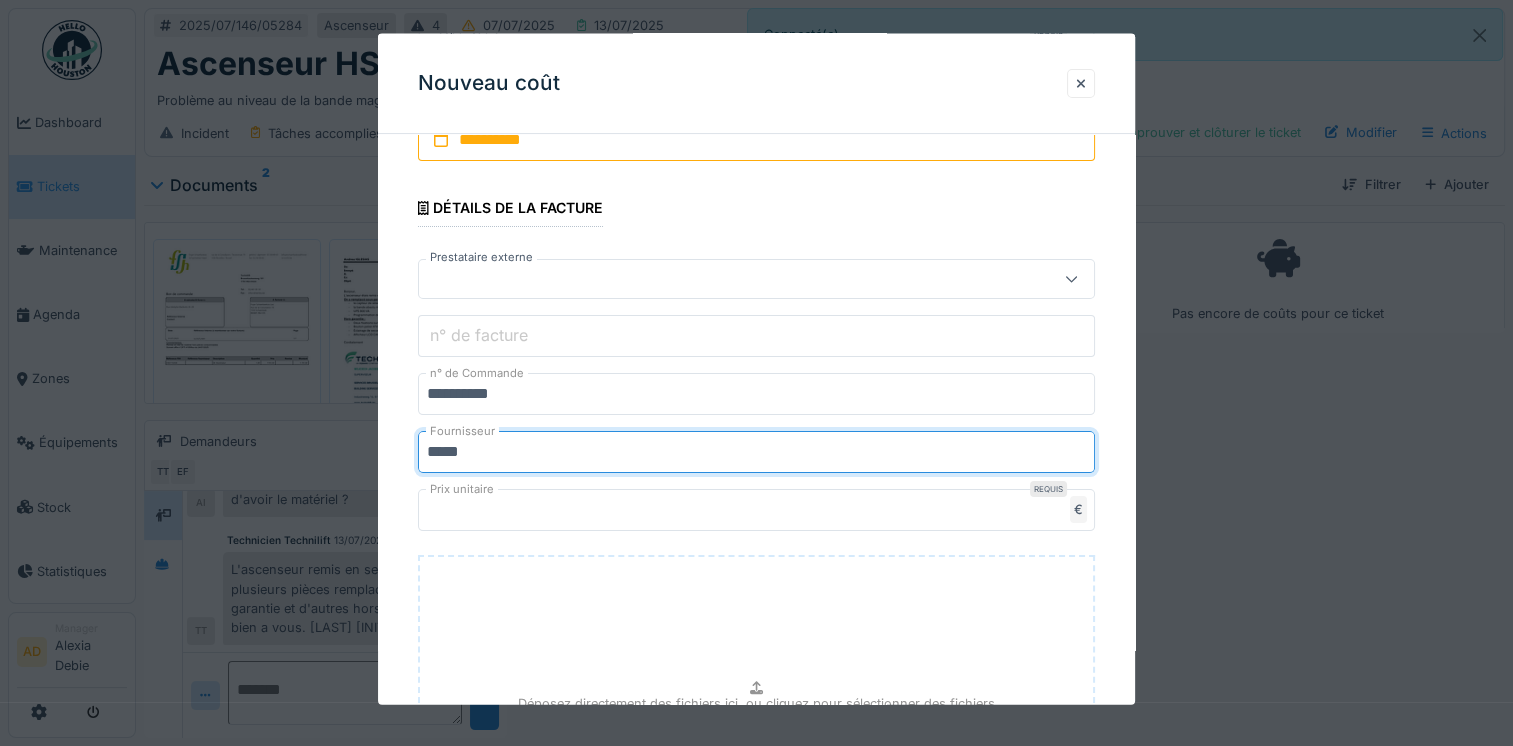 type on "**********" 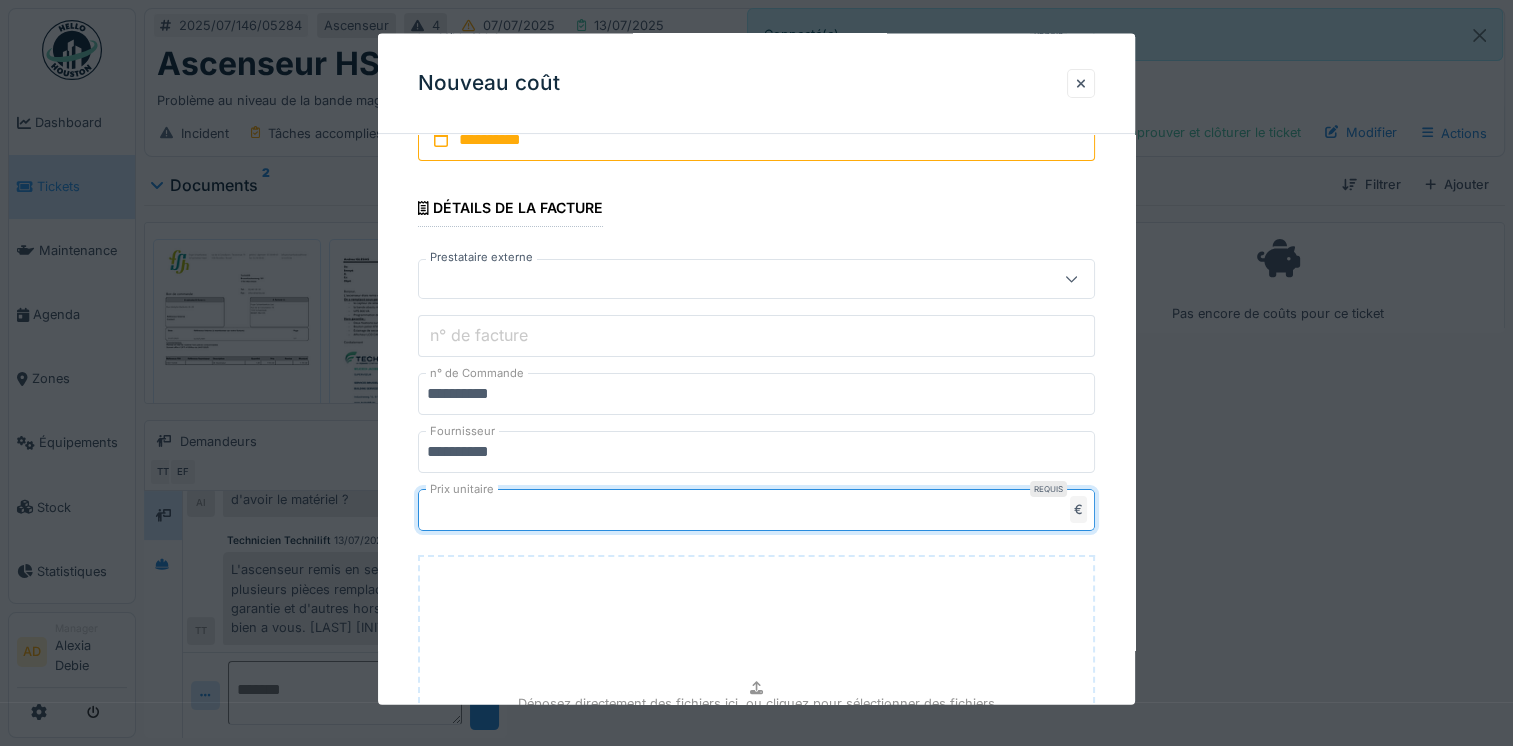 drag, startPoint x: 506, startPoint y: 513, endPoint x: 386, endPoint y: 504, distance: 120.33703 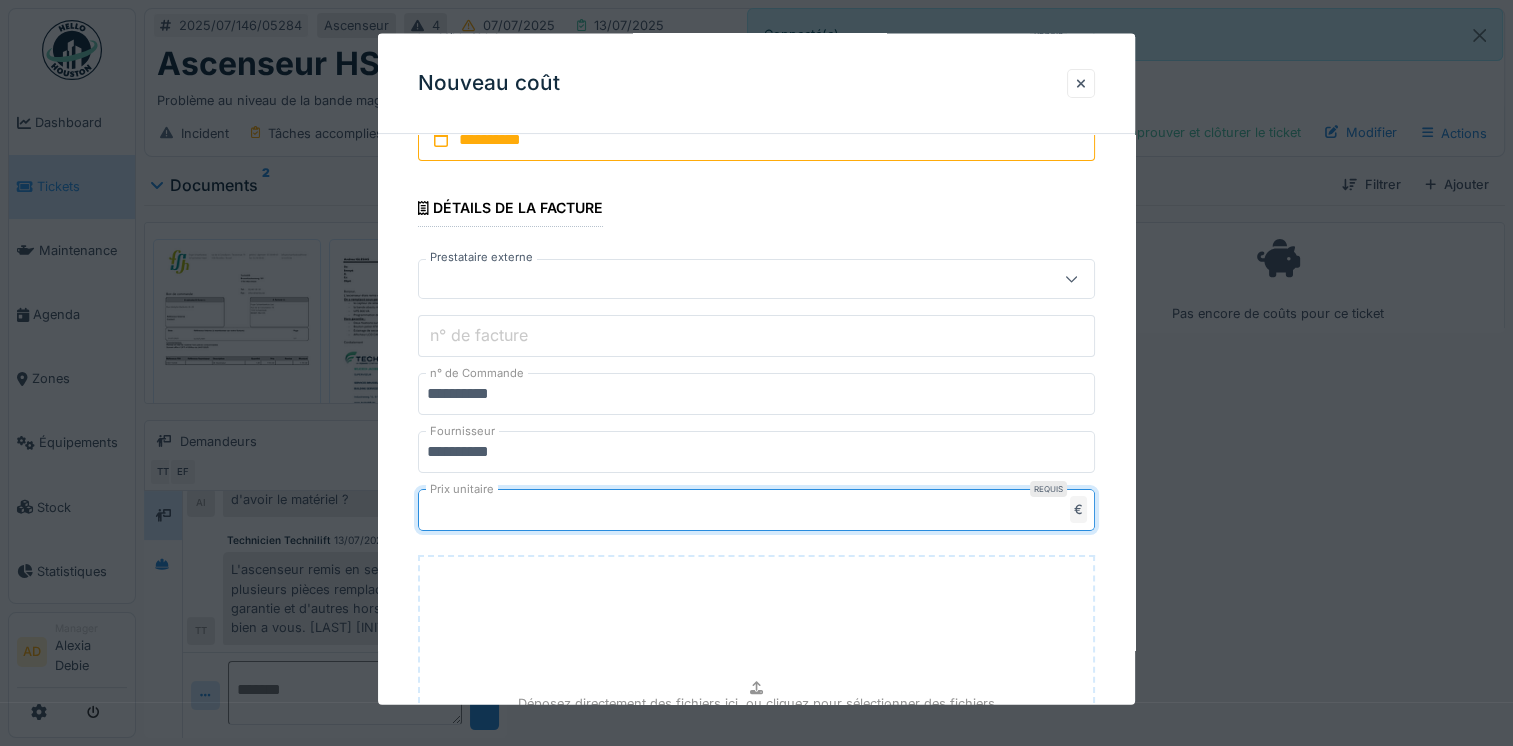 type on "****" 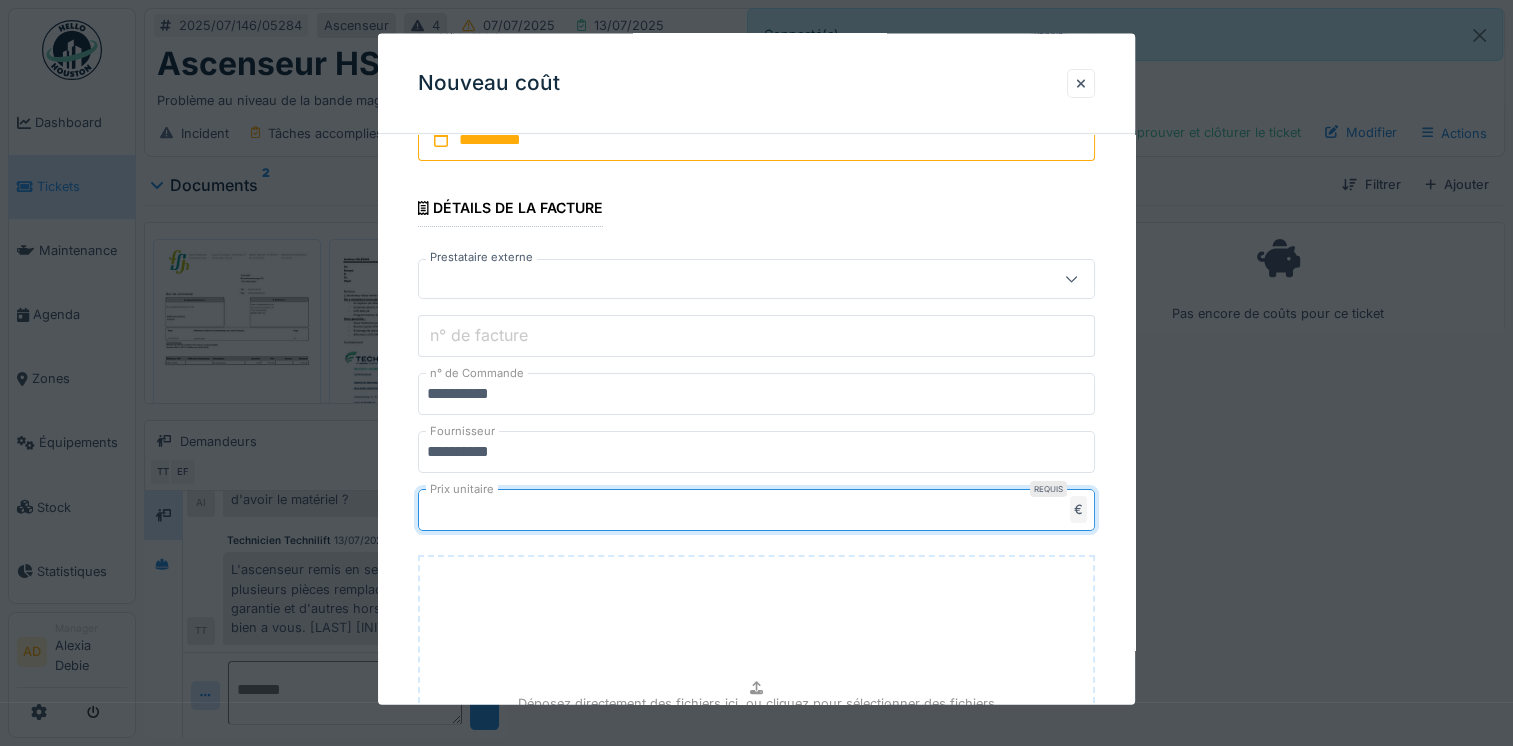 click on "Déposez directement des fichiers ici, ou cliquez pour sélectionner des fichiers" at bounding box center [756, 705] 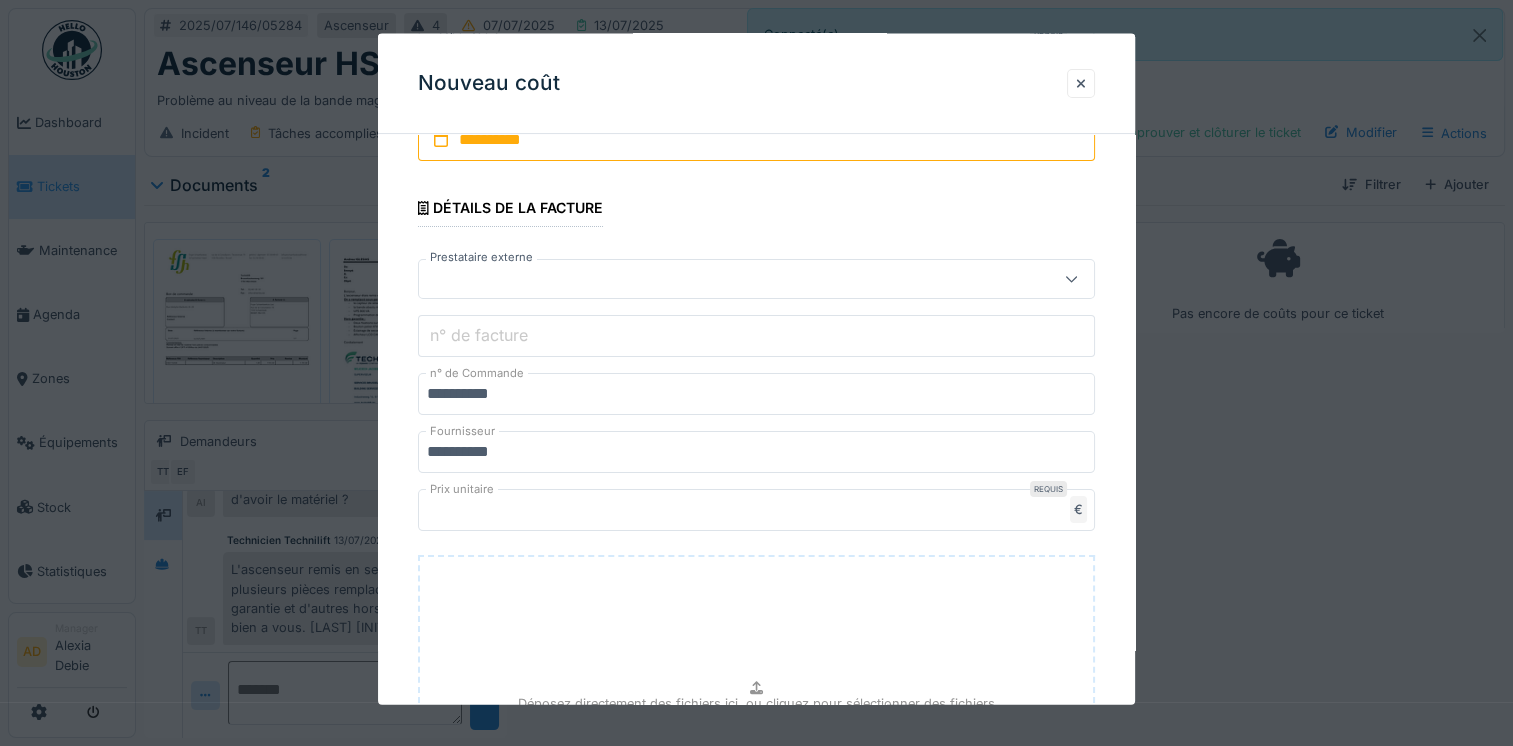 type on "**********" 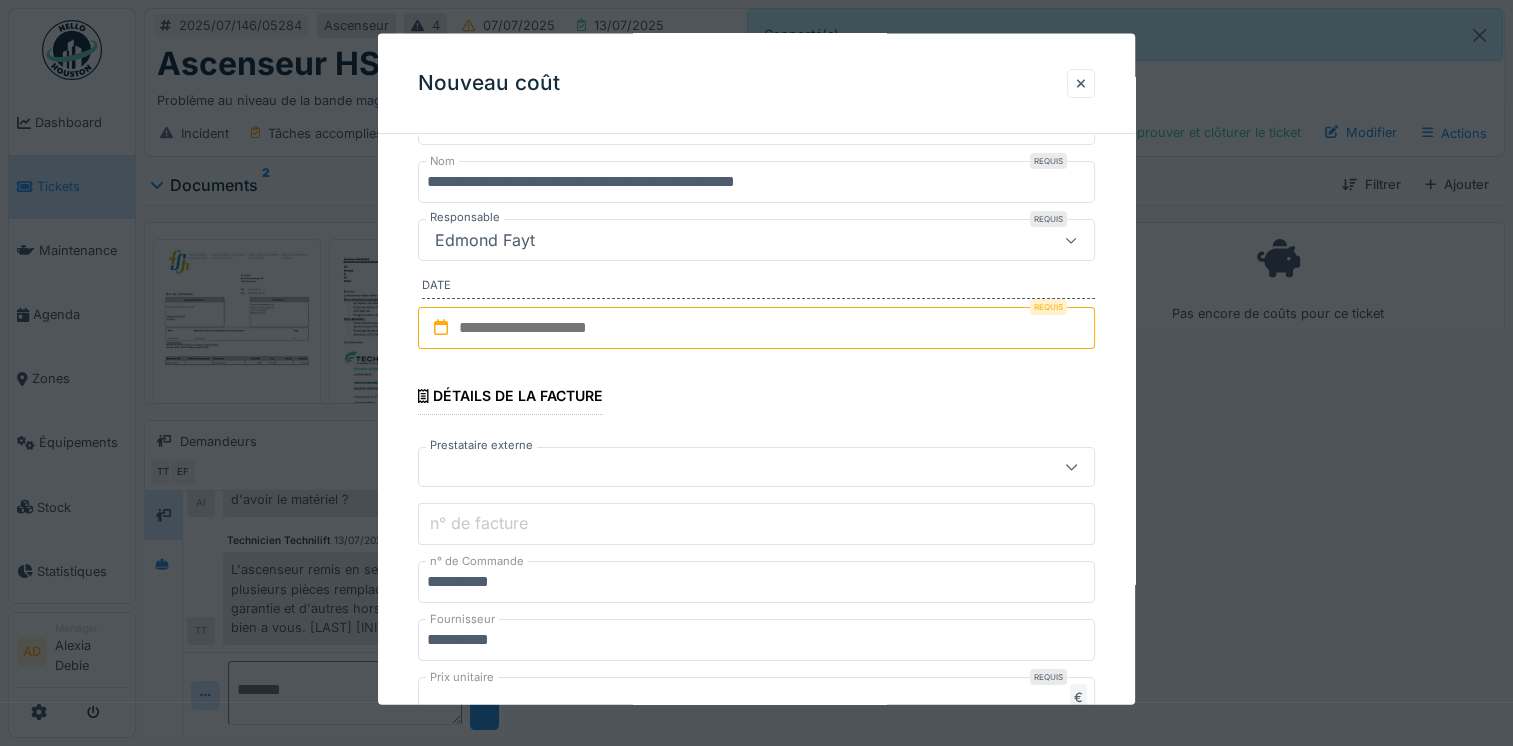 scroll, scrollTop: 200, scrollLeft: 0, axis: vertical 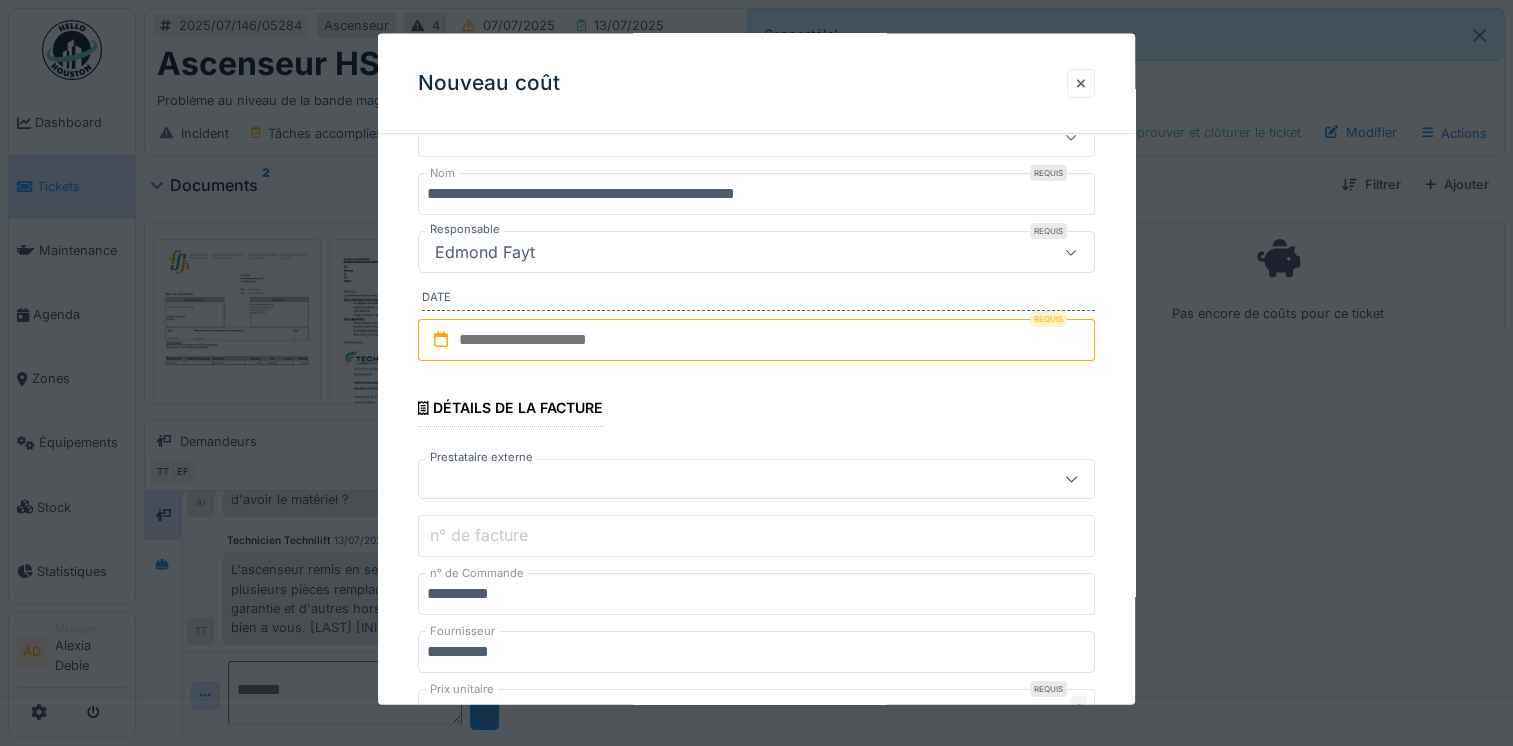 click at bounding box center (756, 340) 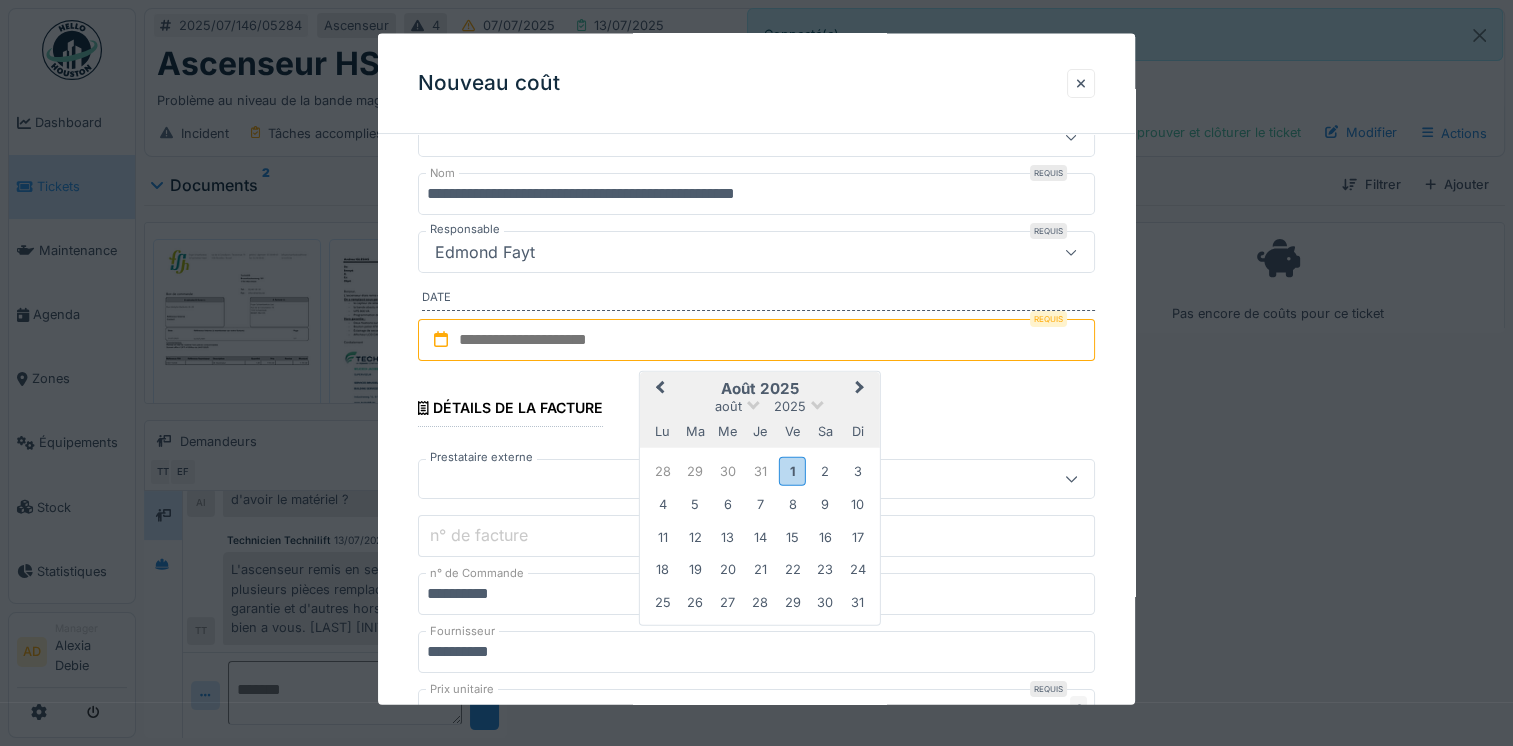 click on "août 2025" at bounding box center (760, 388) 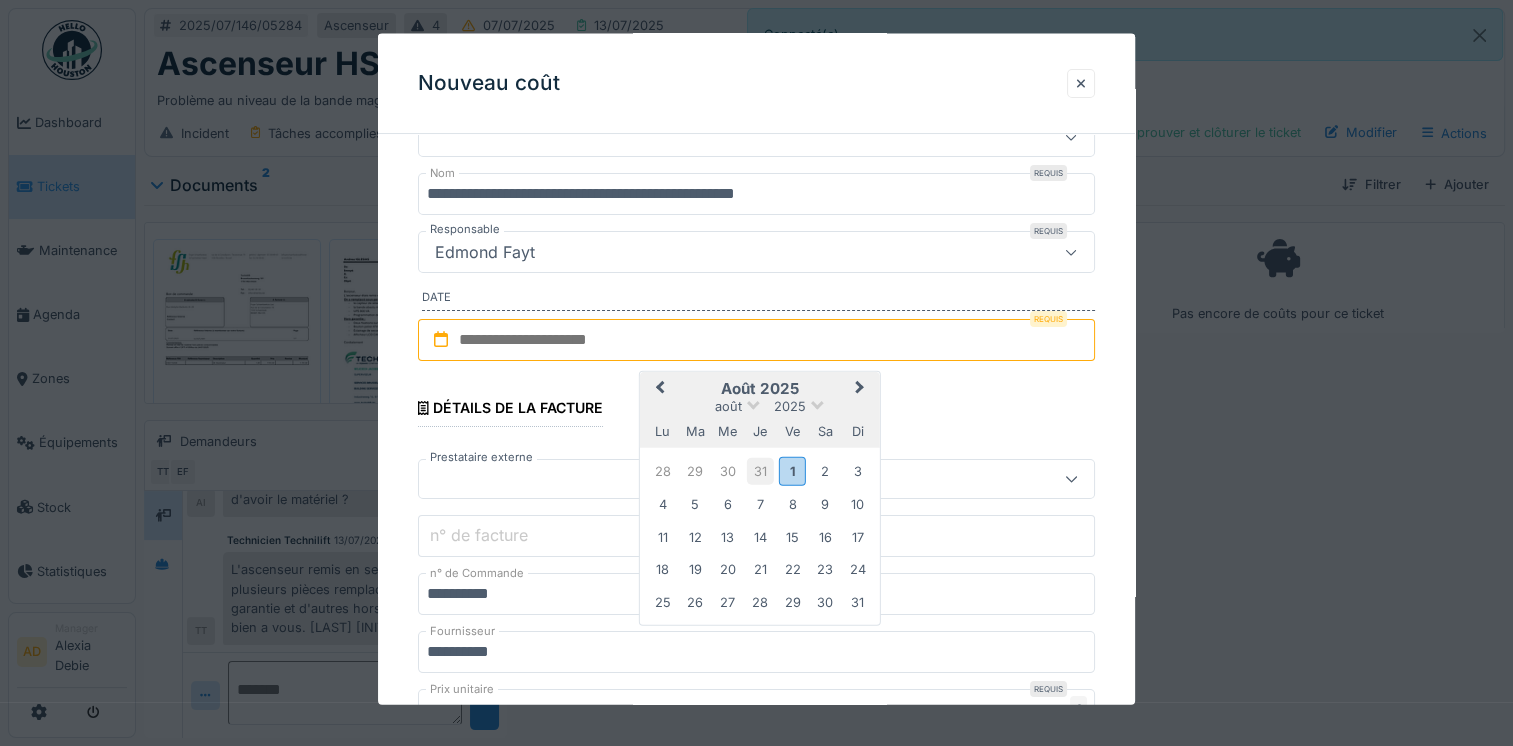 click on "31" at bounding box center [759, 470] 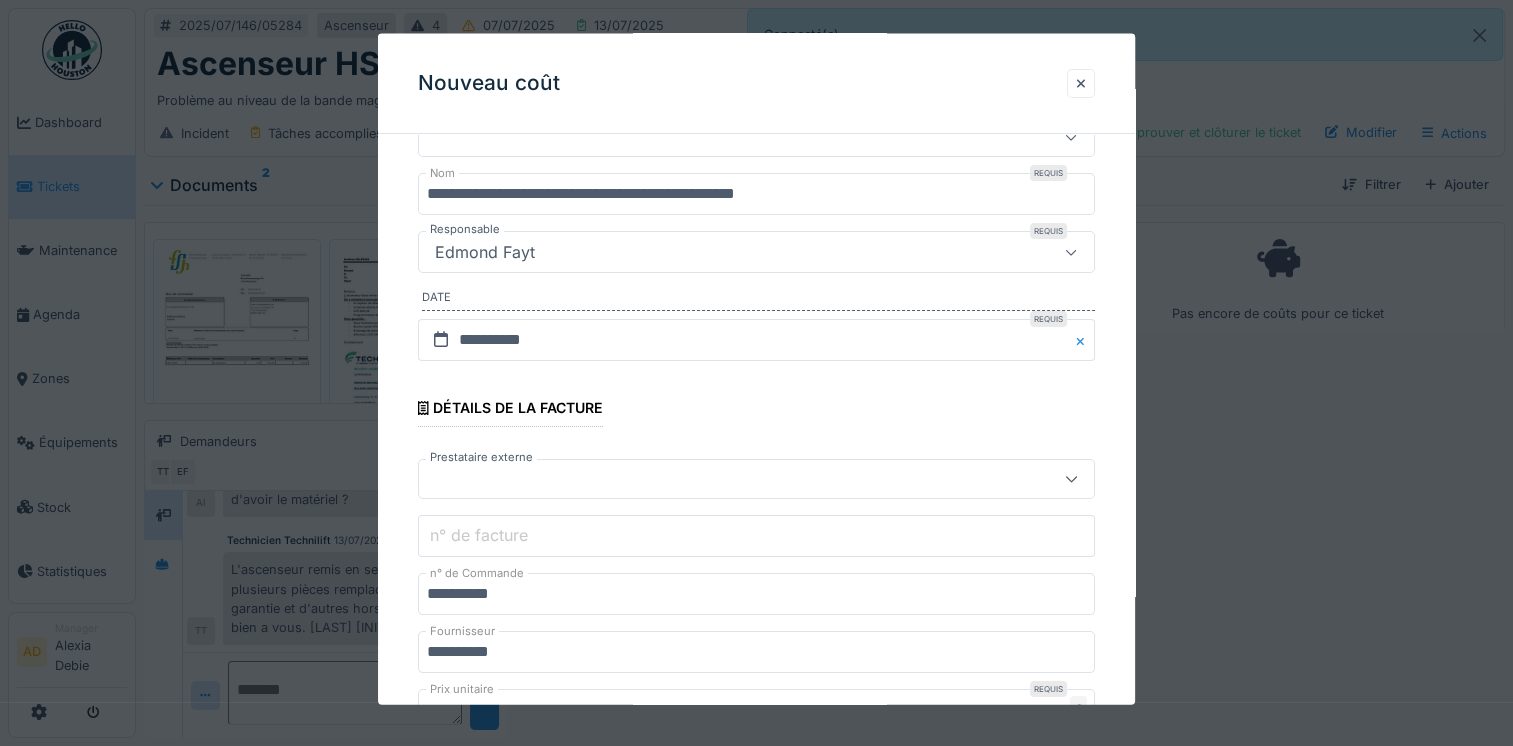 click on "**********" at bounding box center [756, 620] 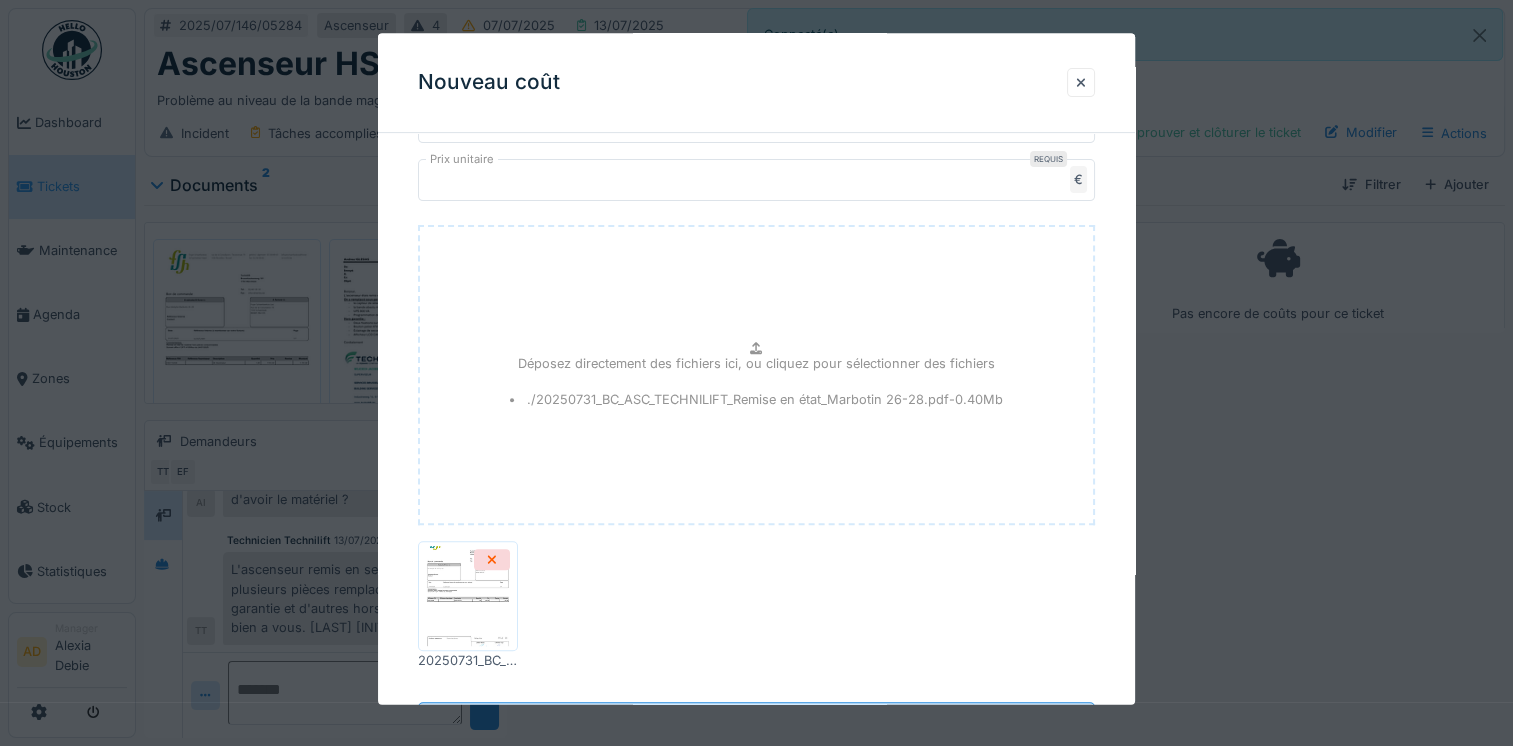 scroll, scrollTop: 800, scrollLeft: 0, axis: vertical 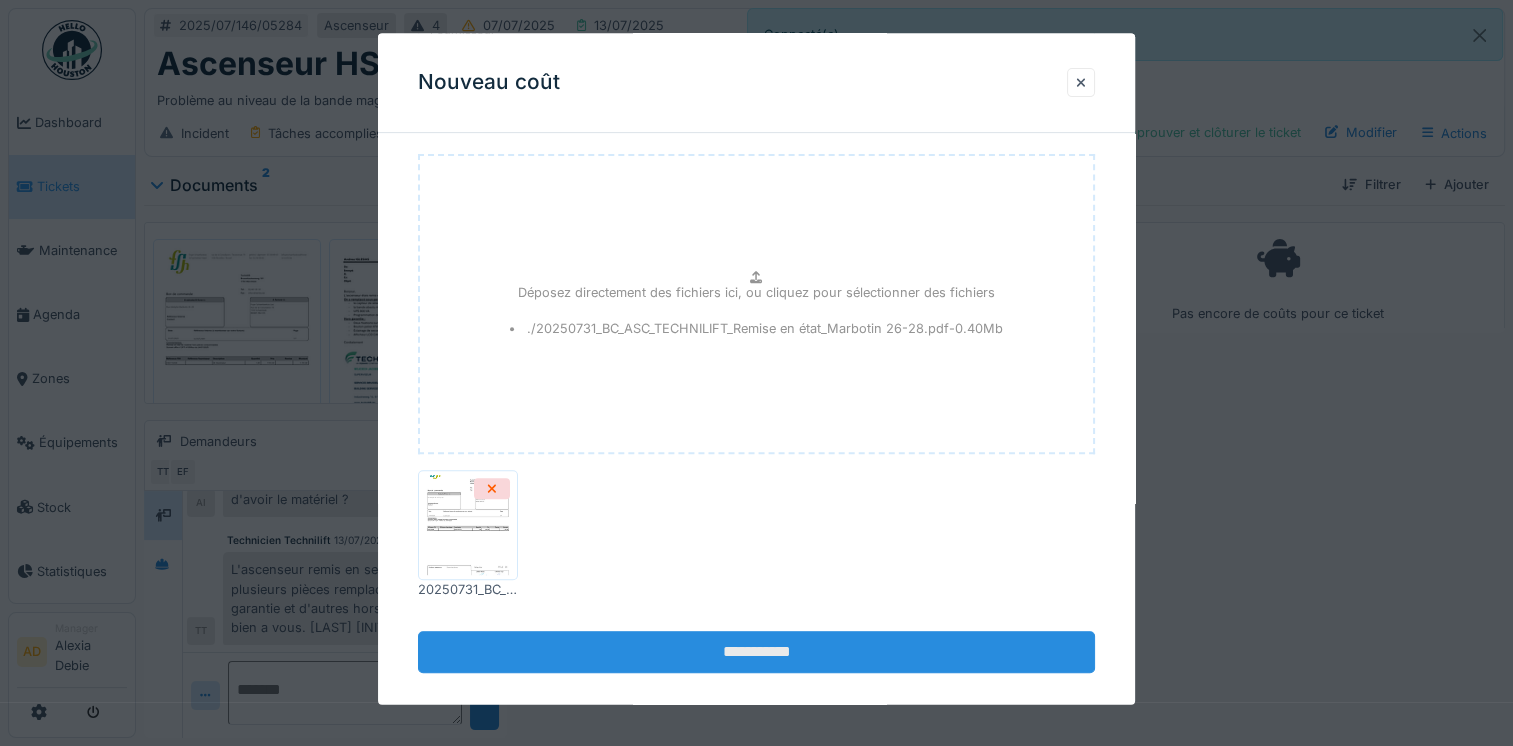 click on "**********" at bounding box center [756, 653] 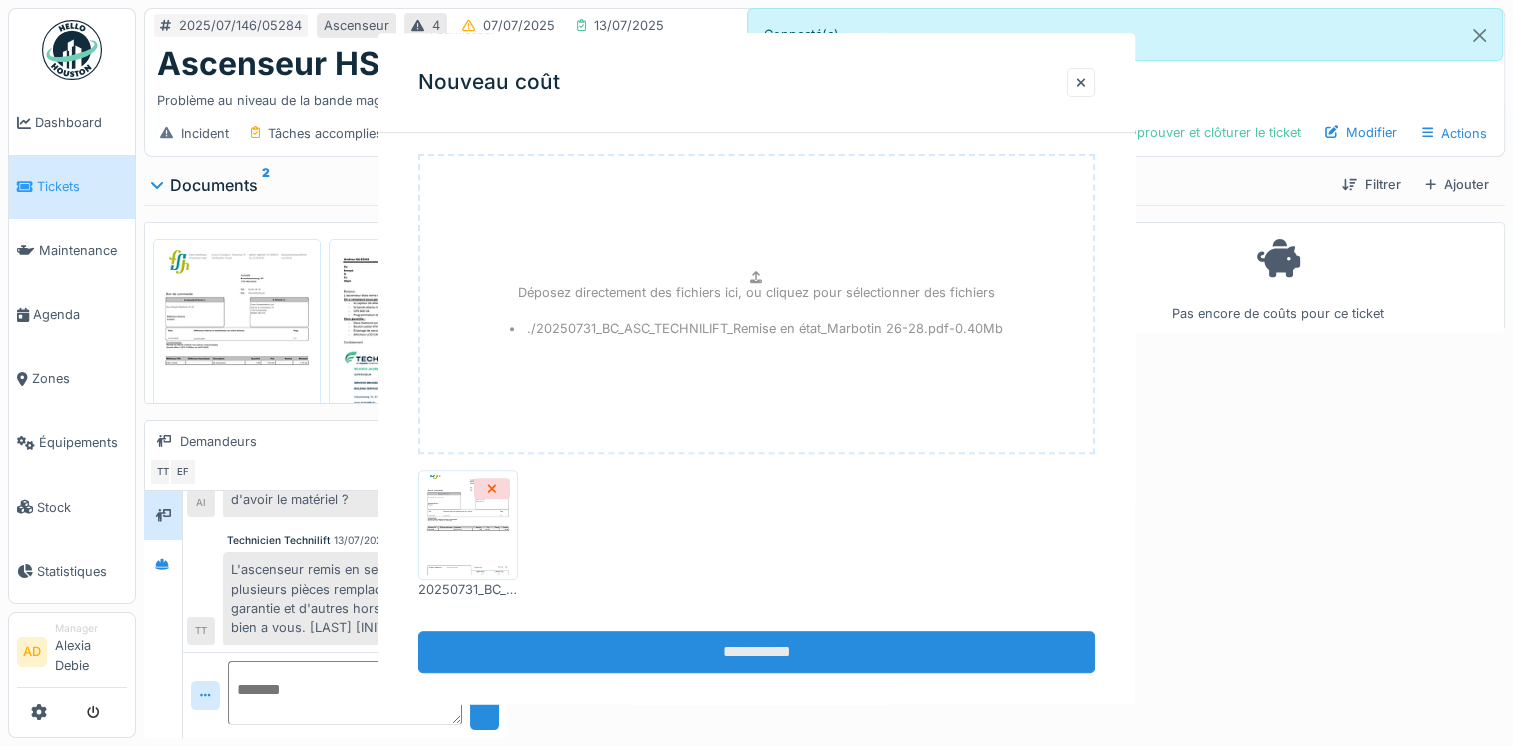 scroll, scrollTop: 0, scrollLeft: 0, axis: both 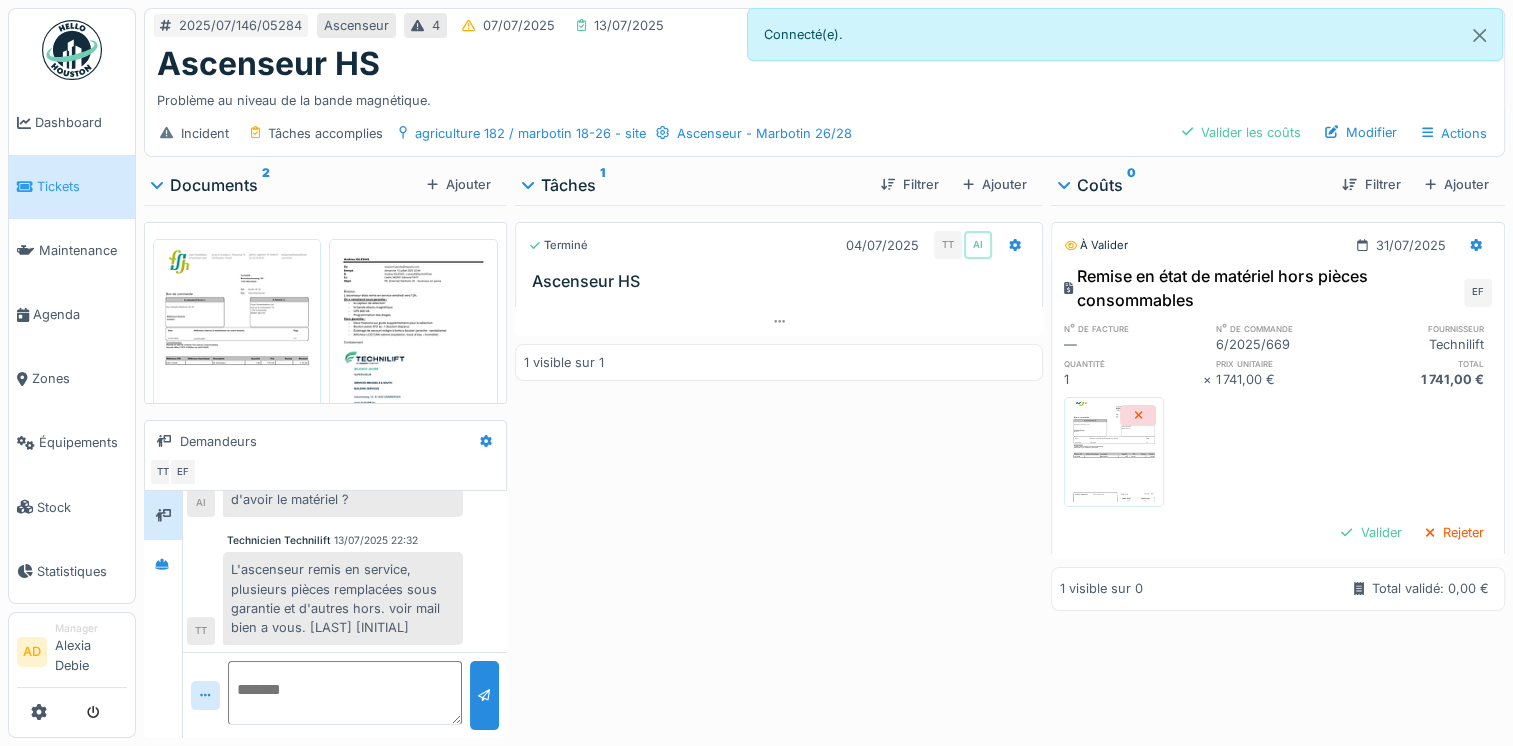 click at bounding box center [345, 693] 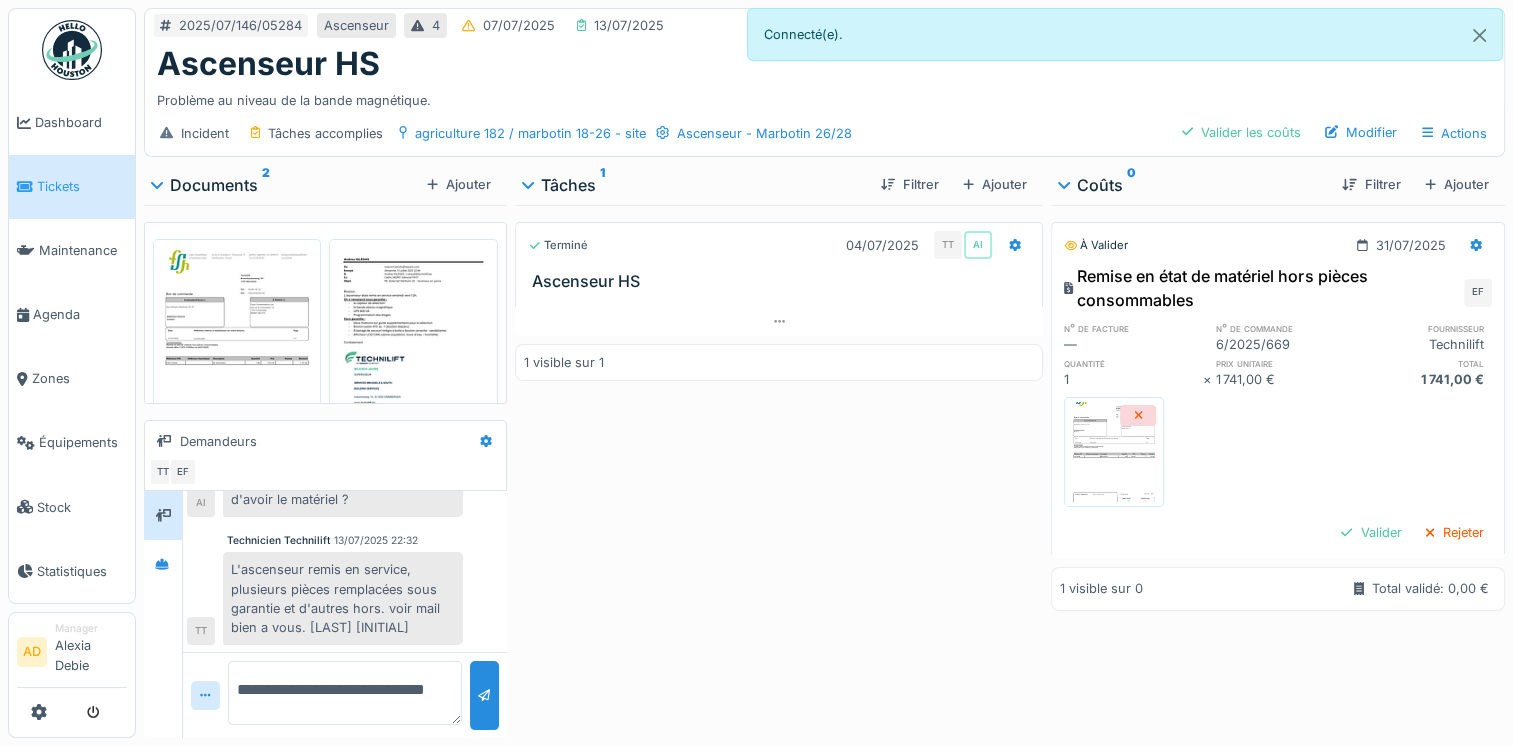 type on "**********" 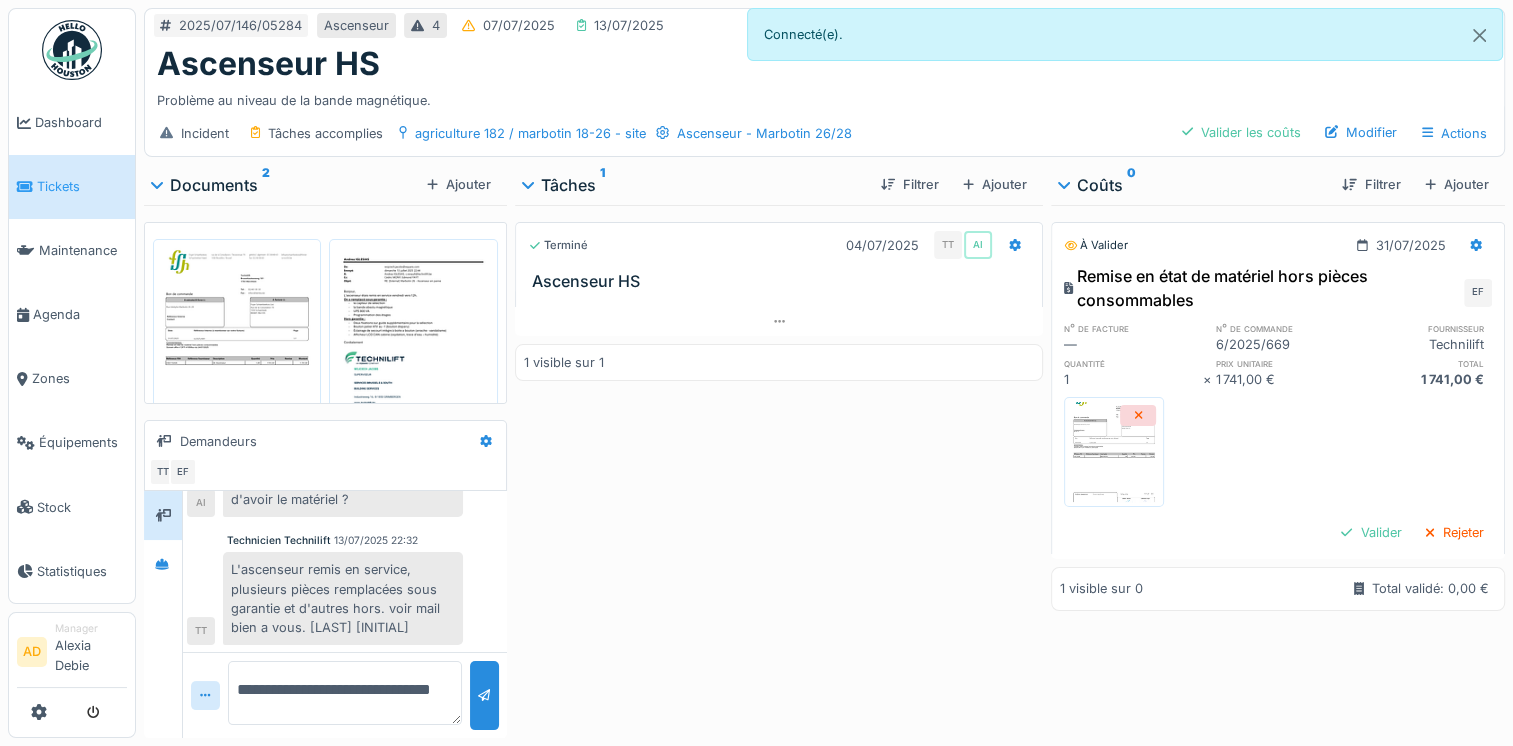 scroll, scrollTop: 0, scrollLeft: 0, axis: both 